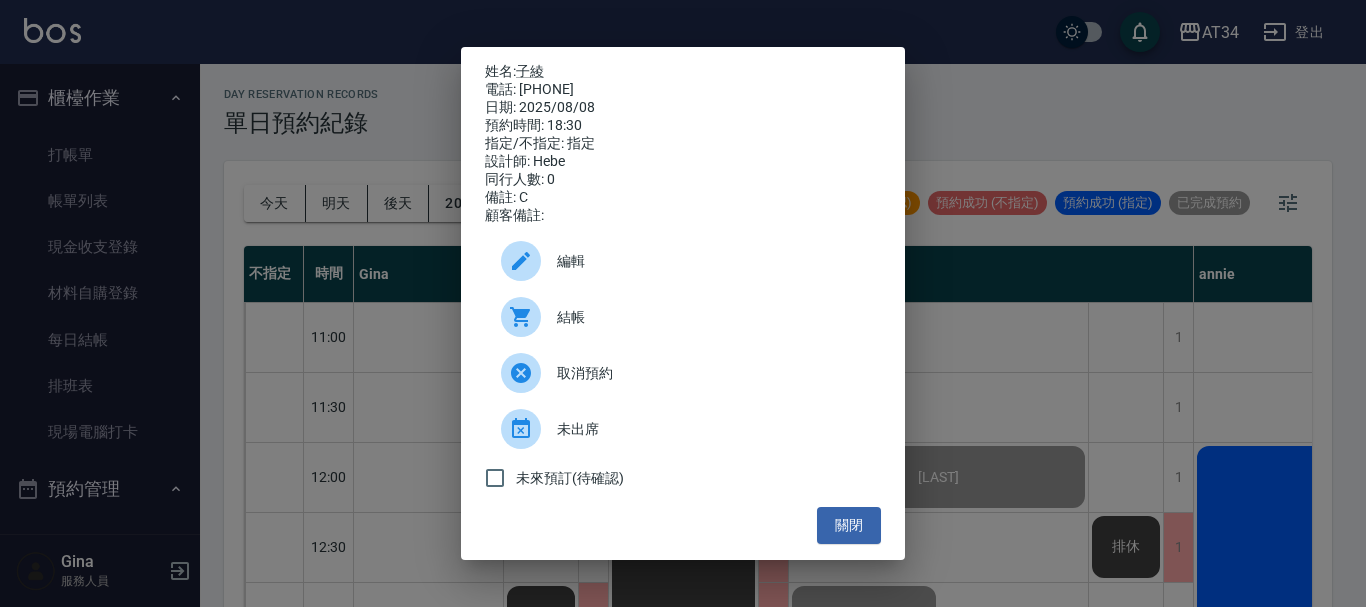 scroll, scrollTop: 0, scrollLeft: 0, axis: both 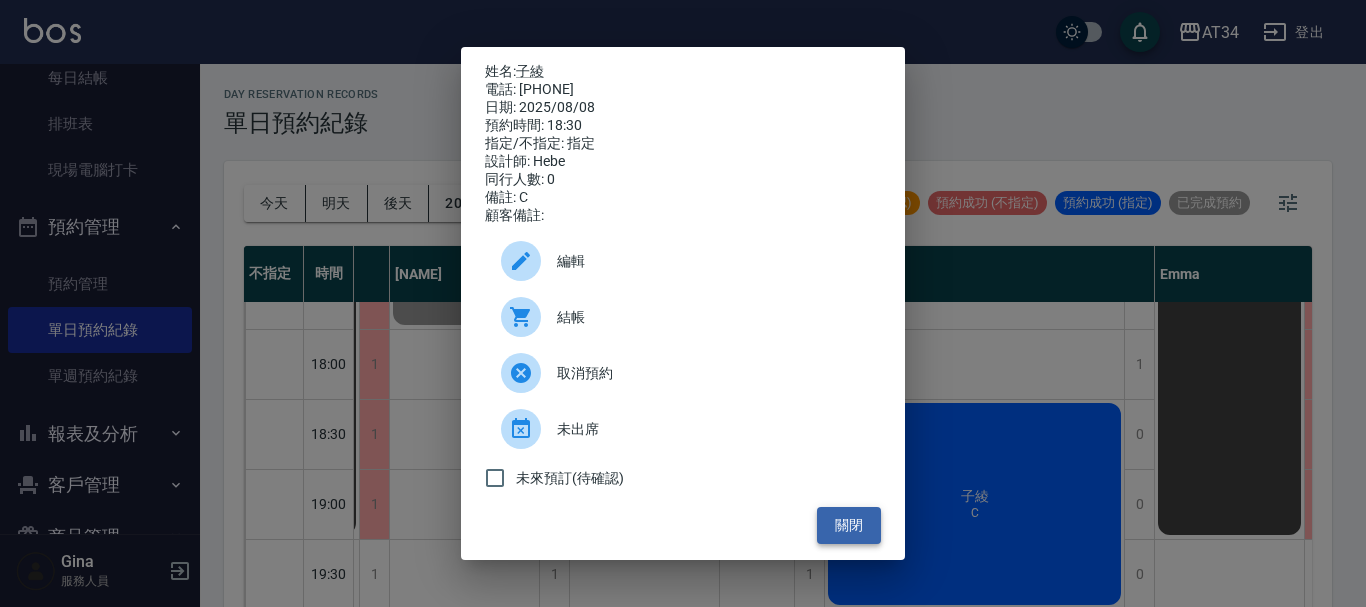 click on "關閉" at bounding box center [849, 525] 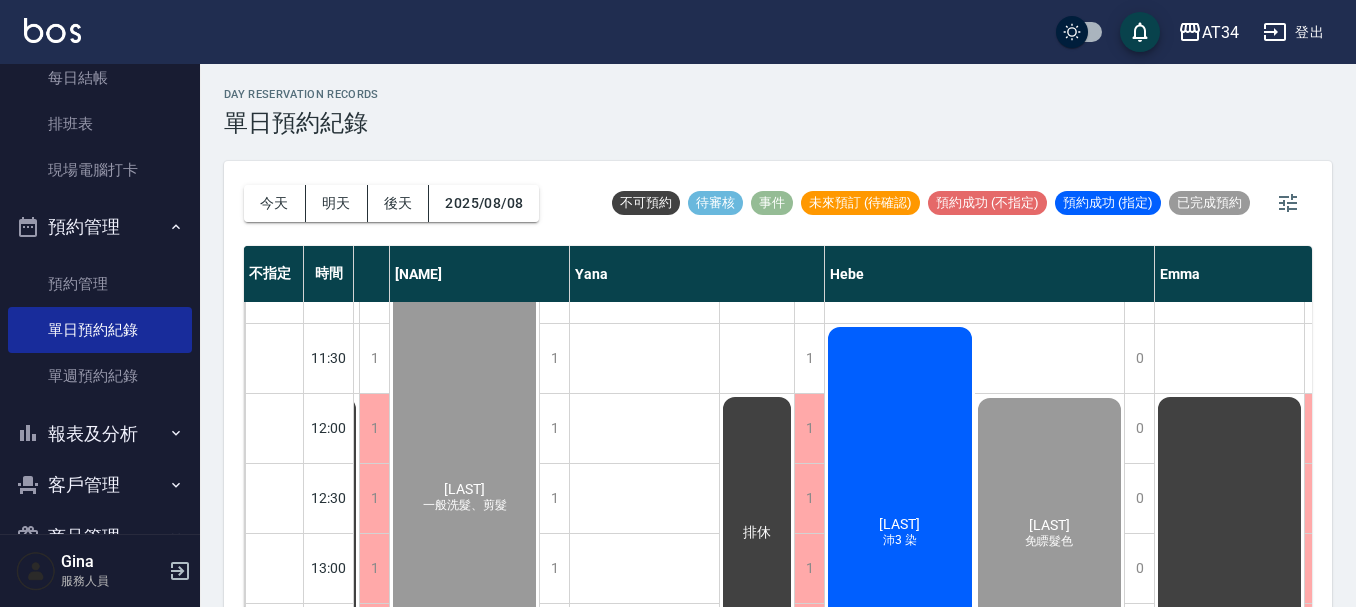 scroll, scrollTop: 0, scrollLeft: 1644, axis: horizontal 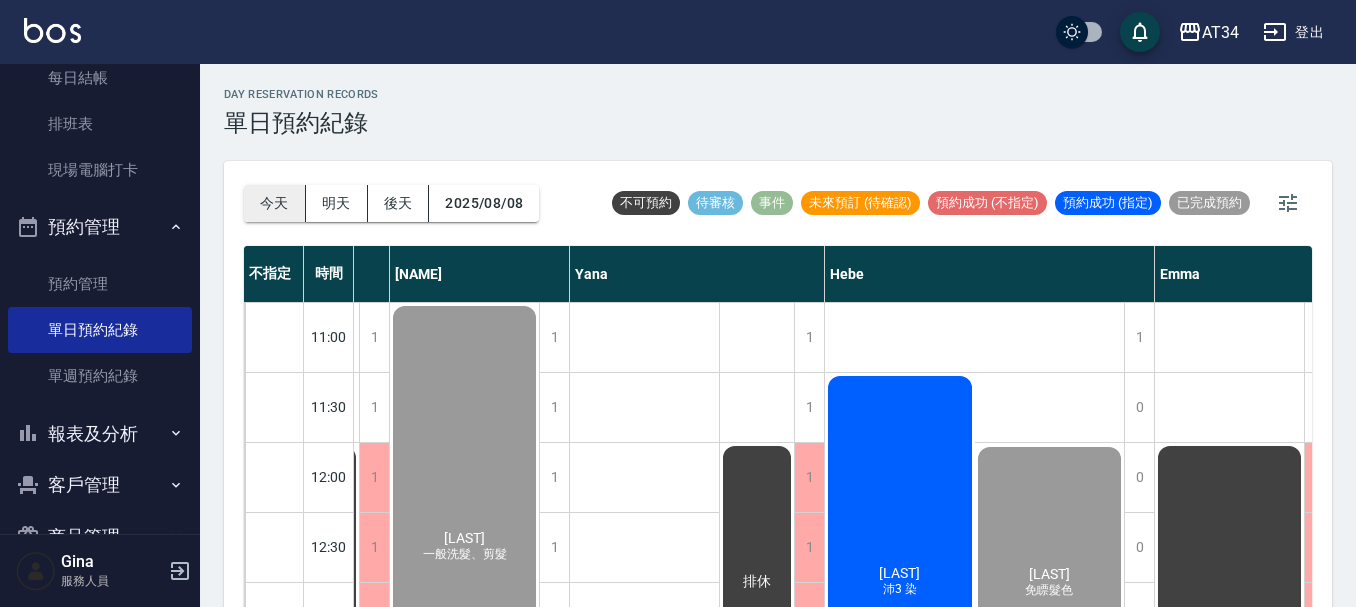click on "今天" at bounding box center (275, 203) 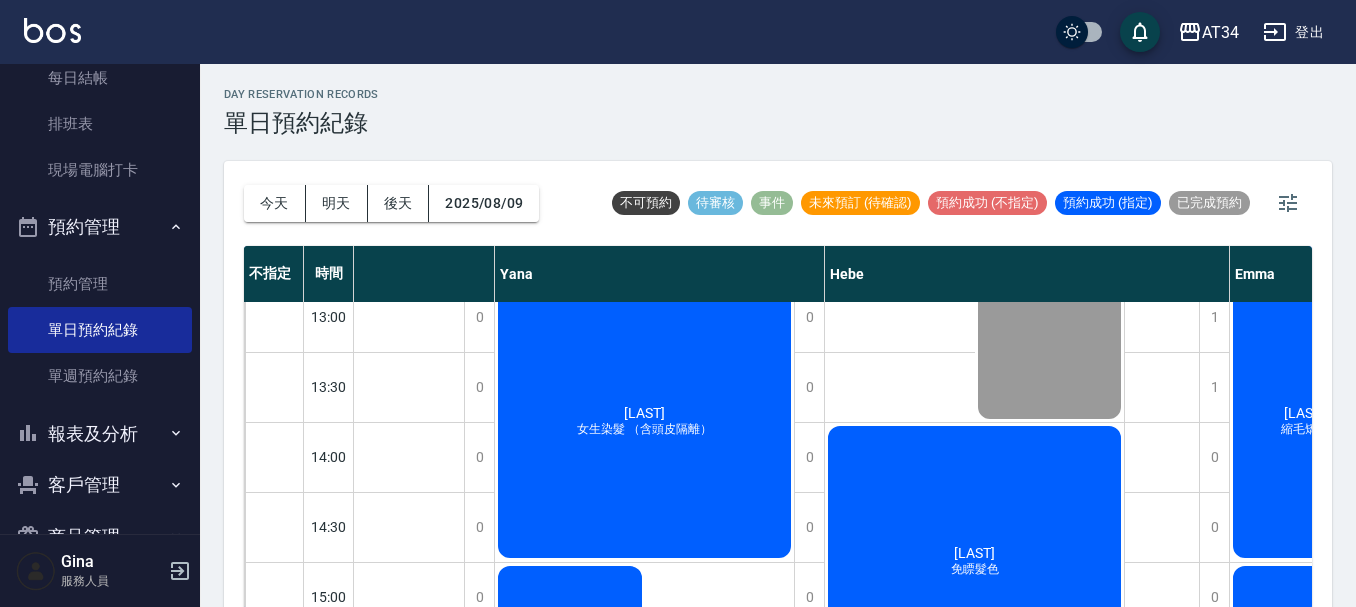 scroll, scrollTop: 0, scrollLeft: 1644, axis: horizontal 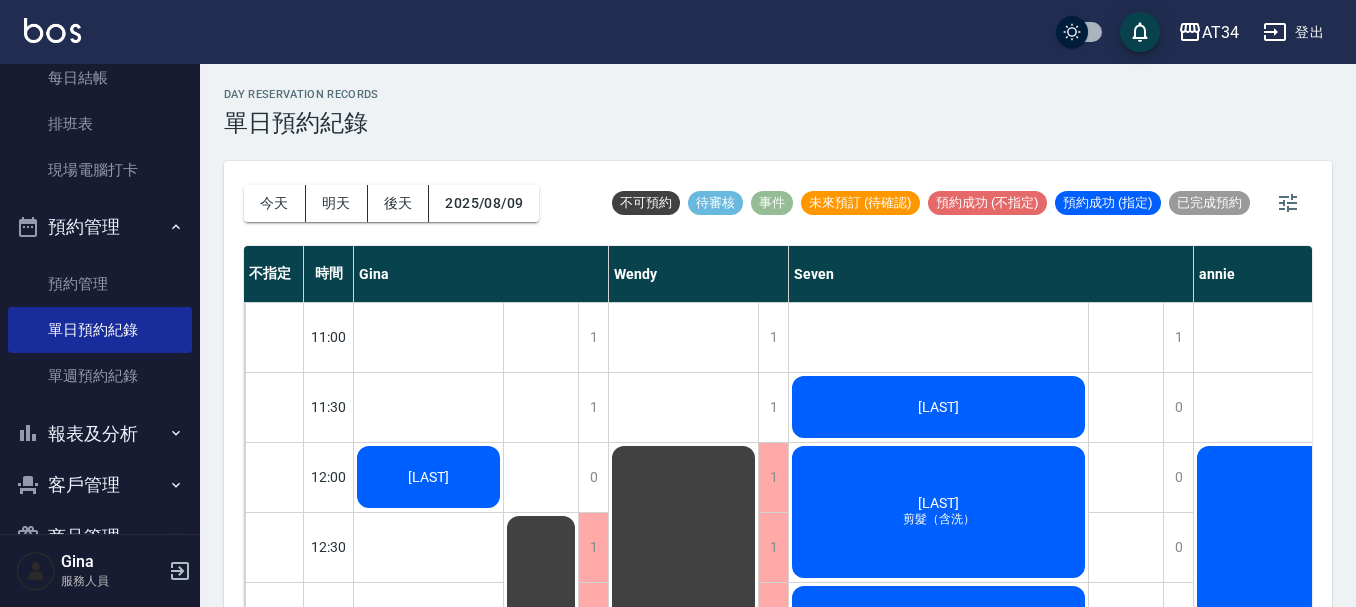 click on "[LAST]" at bounding box center [428, 477] 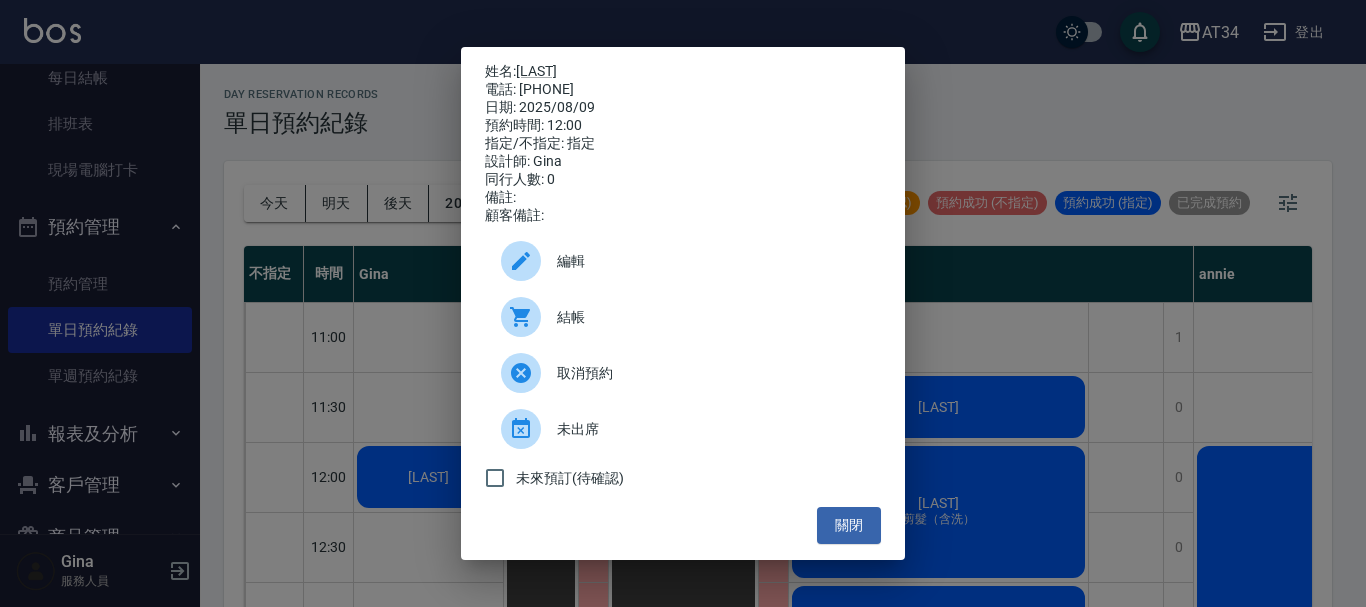 click on "結帳" at bounding box center (683, 317) 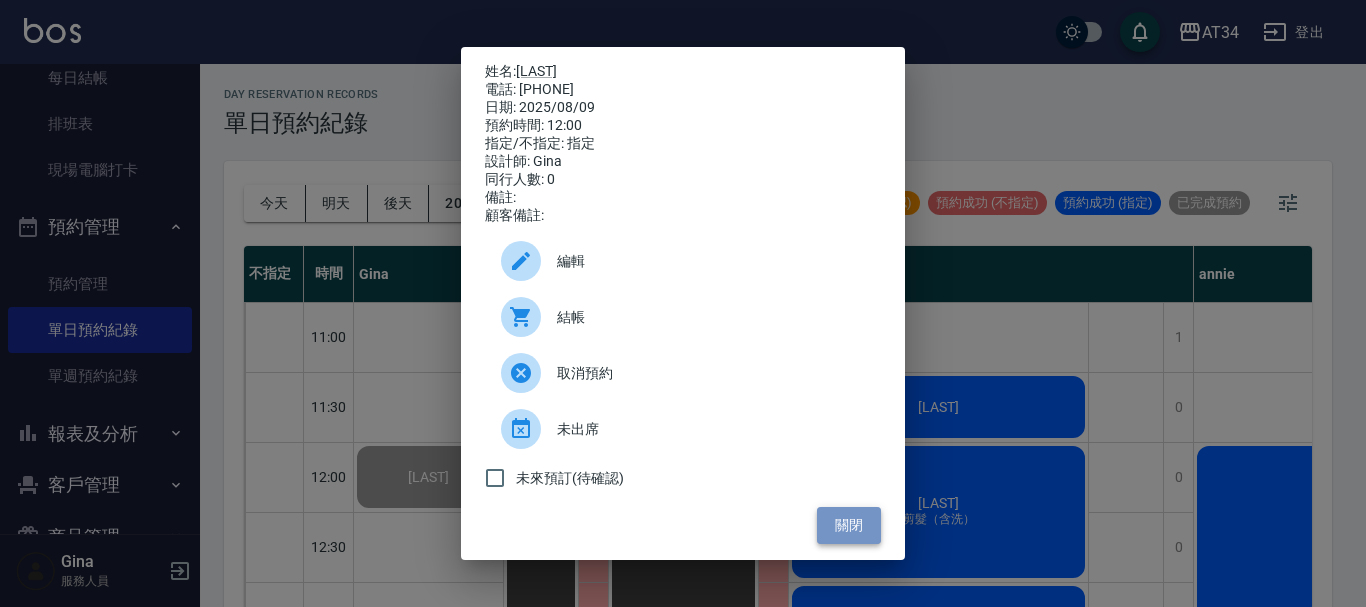 click on "關閉" at bounding box center [849, 525] 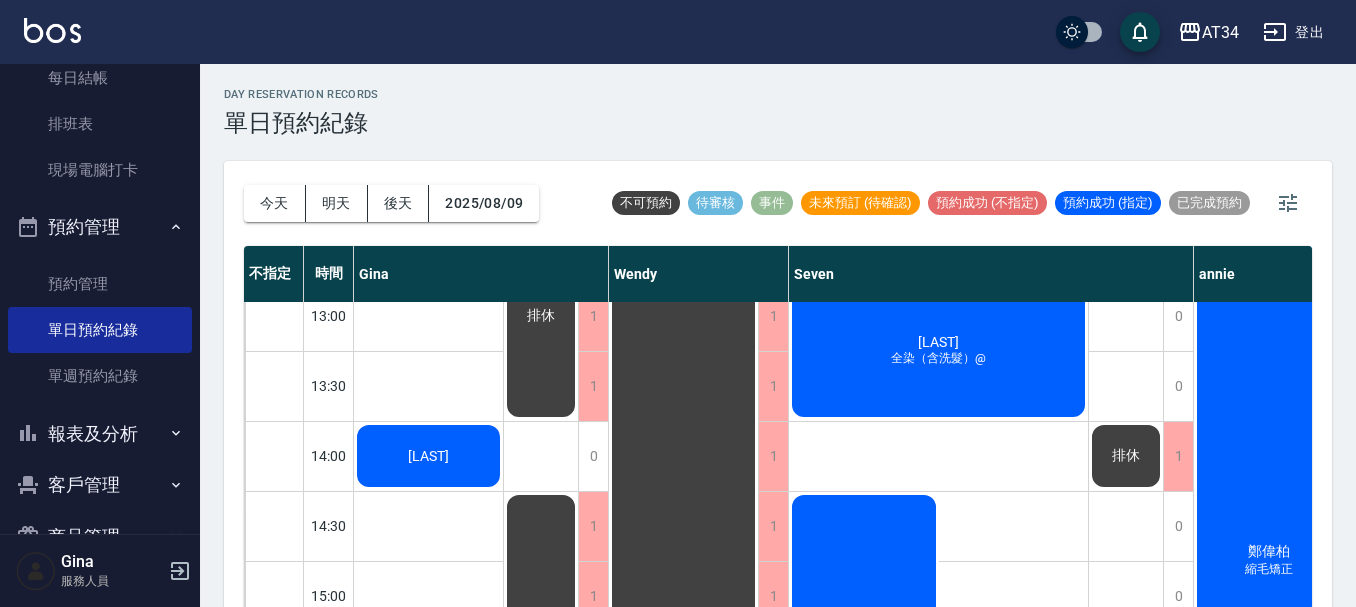 scroll, scrollTop: 300, scrollLeft: 0, axis: vertical 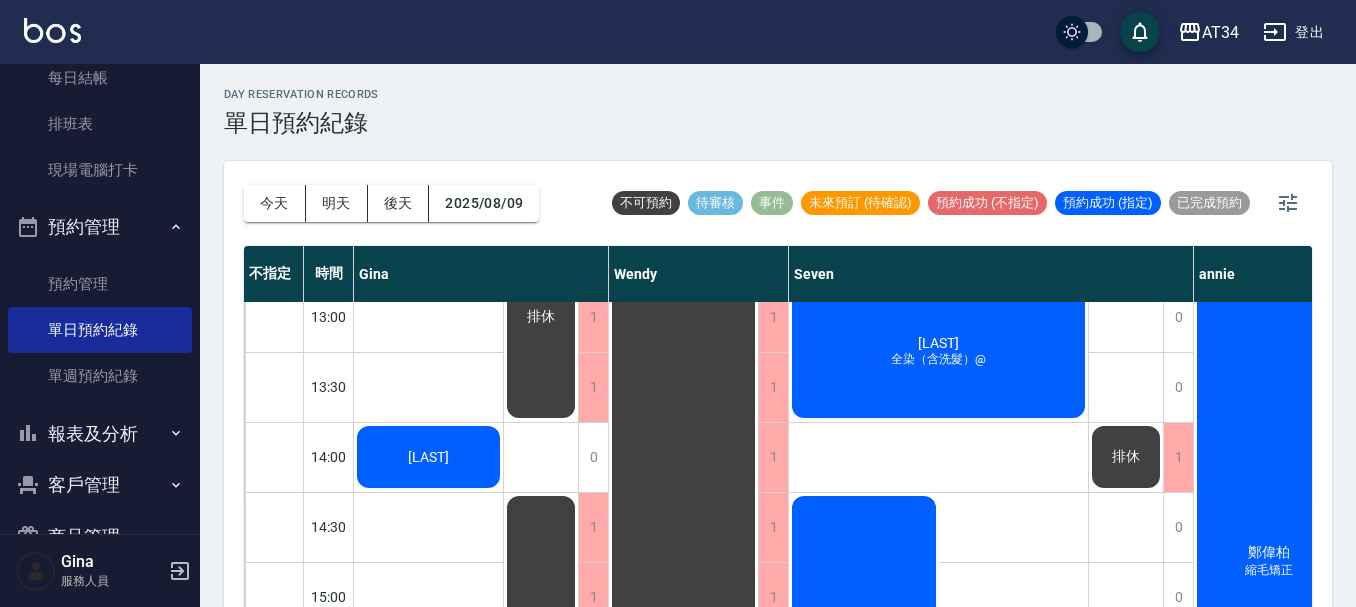 click on "[LAST]" at bounding box center [428, 177] 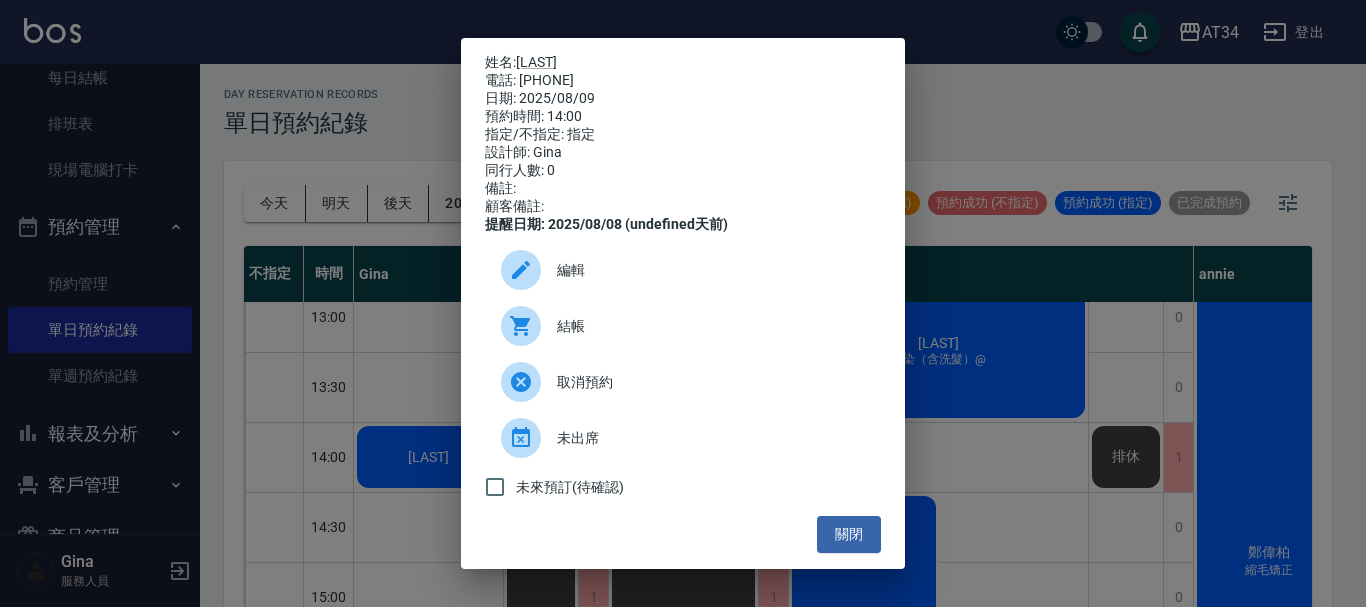 click on "結帳" at bounding box center (711, 326) 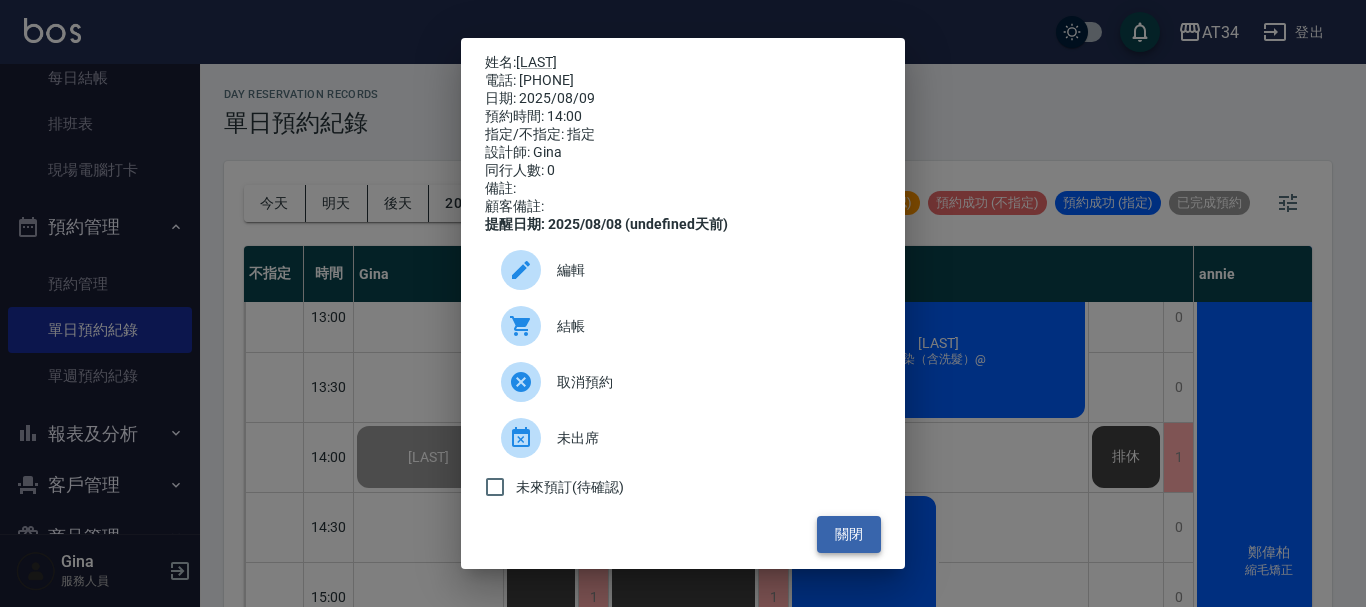 click on "關閉" at bounding box center (849, 534) 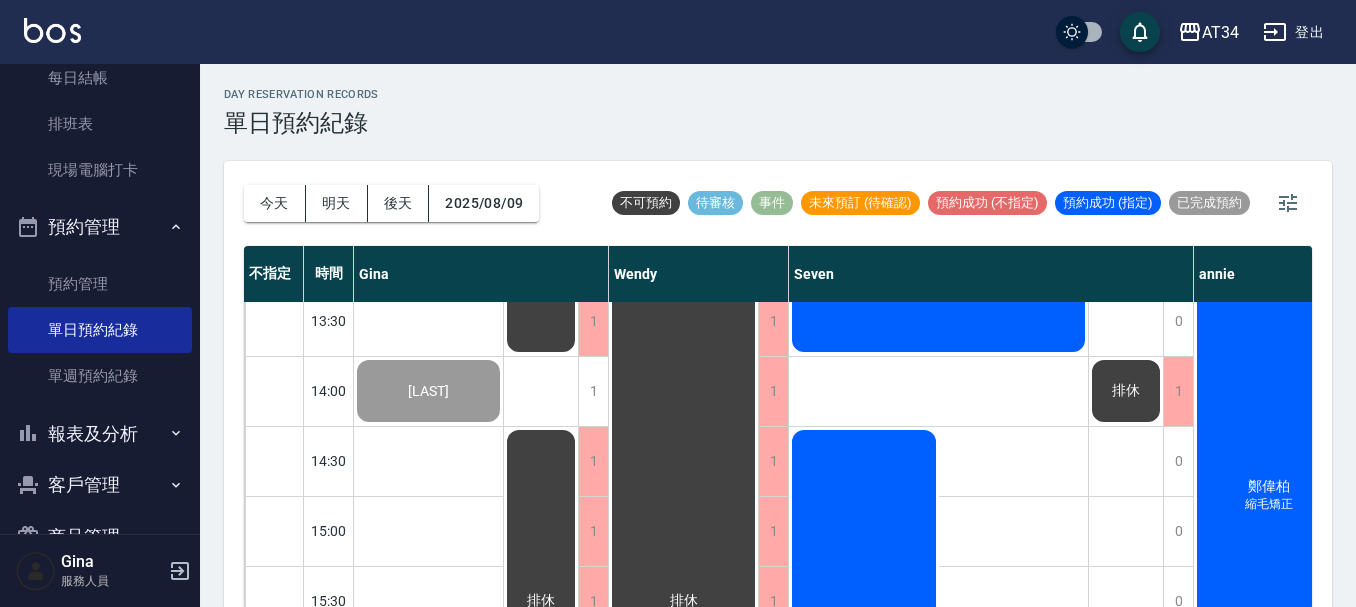 scroll, scrollTop: 400, scrollLeft: 0, axis: vertical 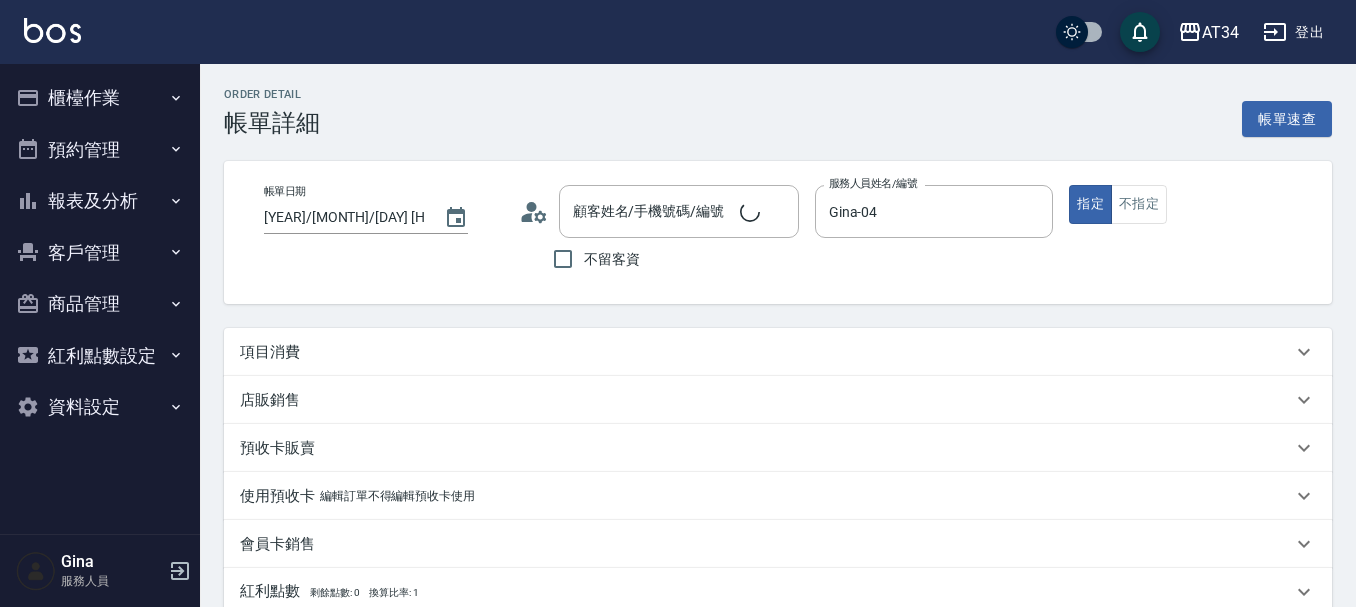 type on "張芷羚/0988551543/0988551543" 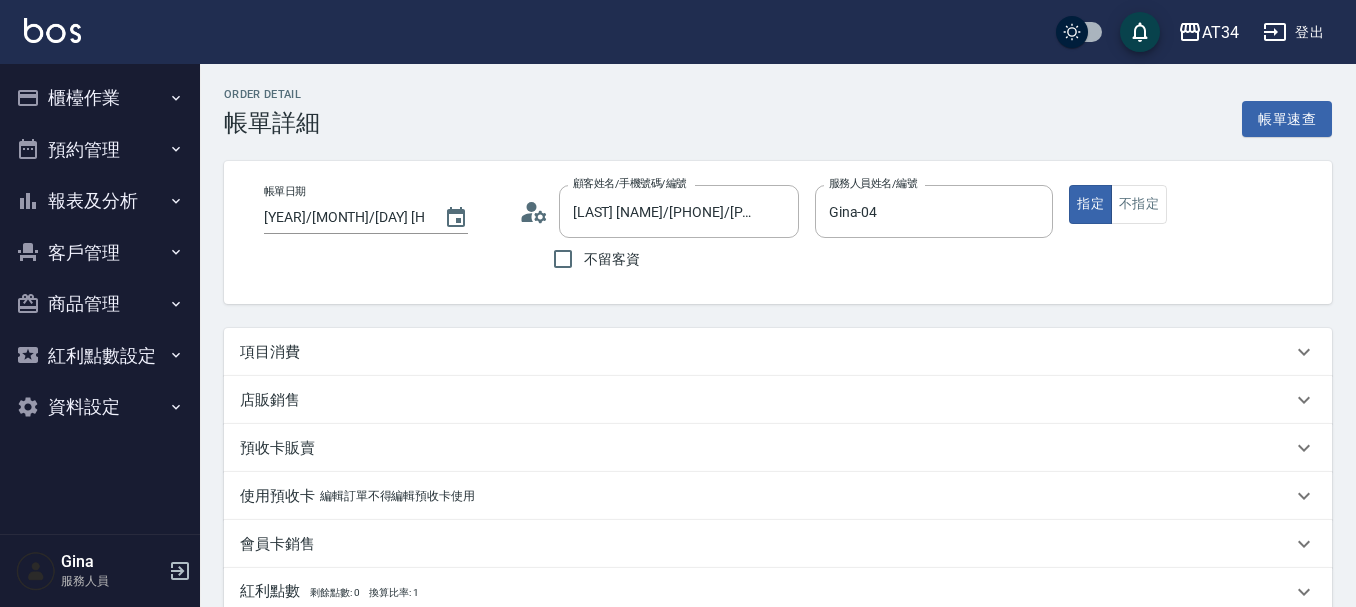 click on "項目消費" at bounding box center [766, 352] 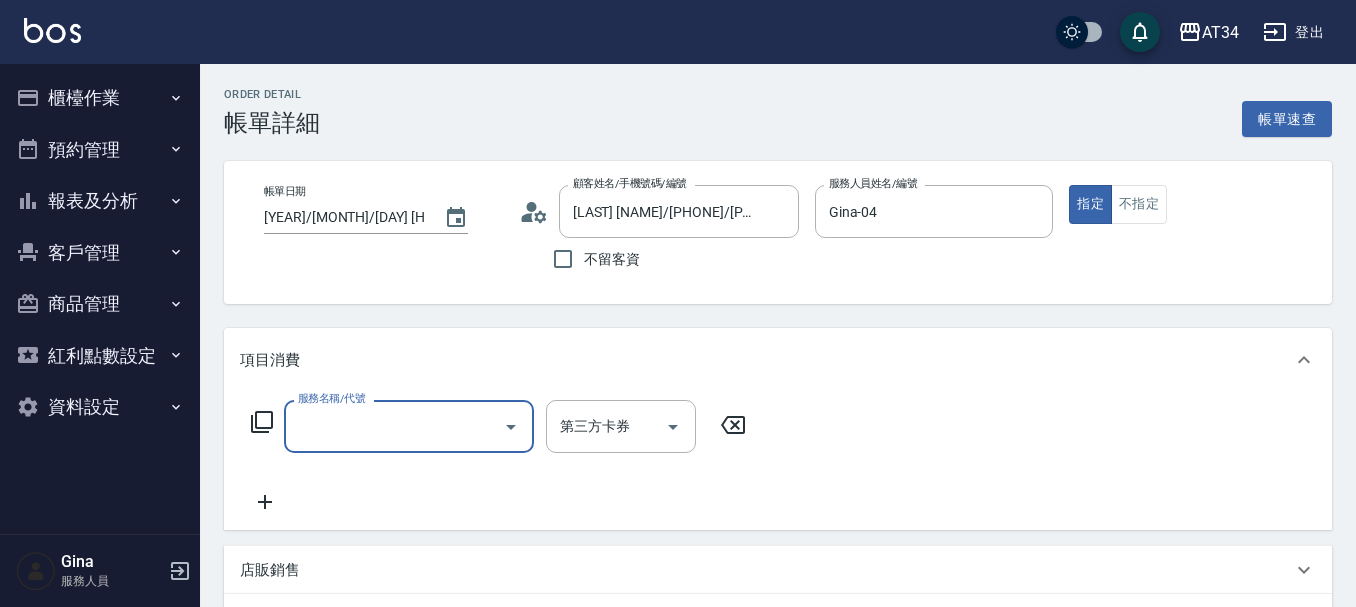 scroll, scrollTop: 0, scrollLeft: 0, axis: both 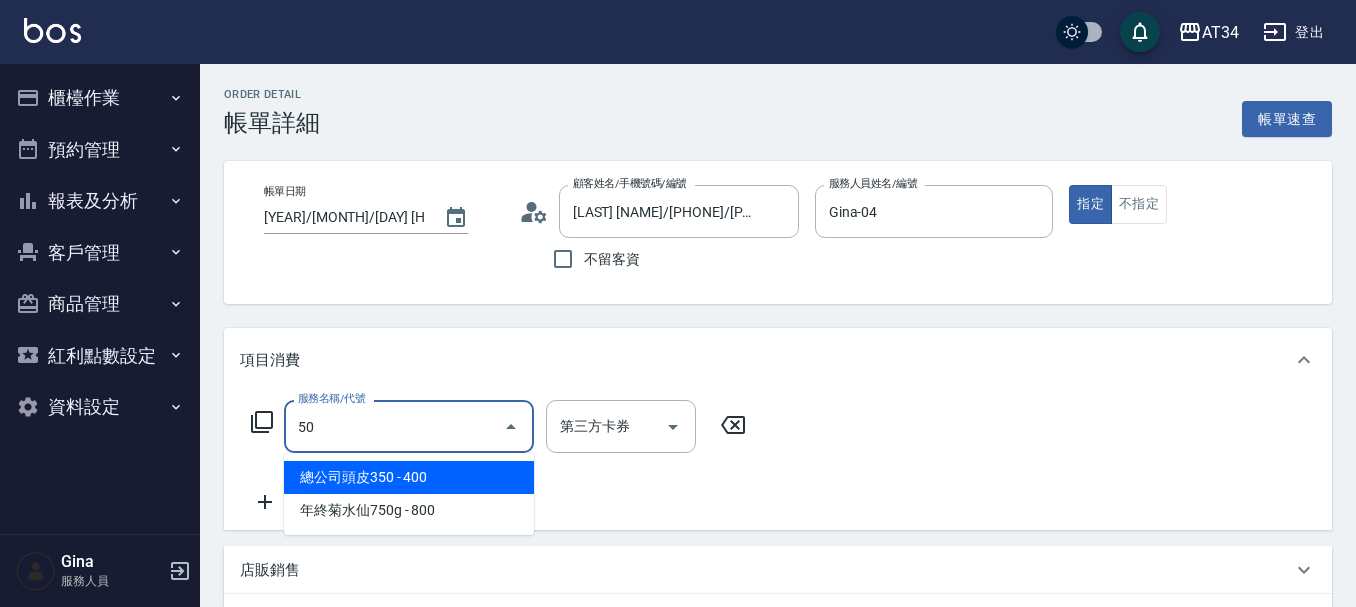 type on "501" 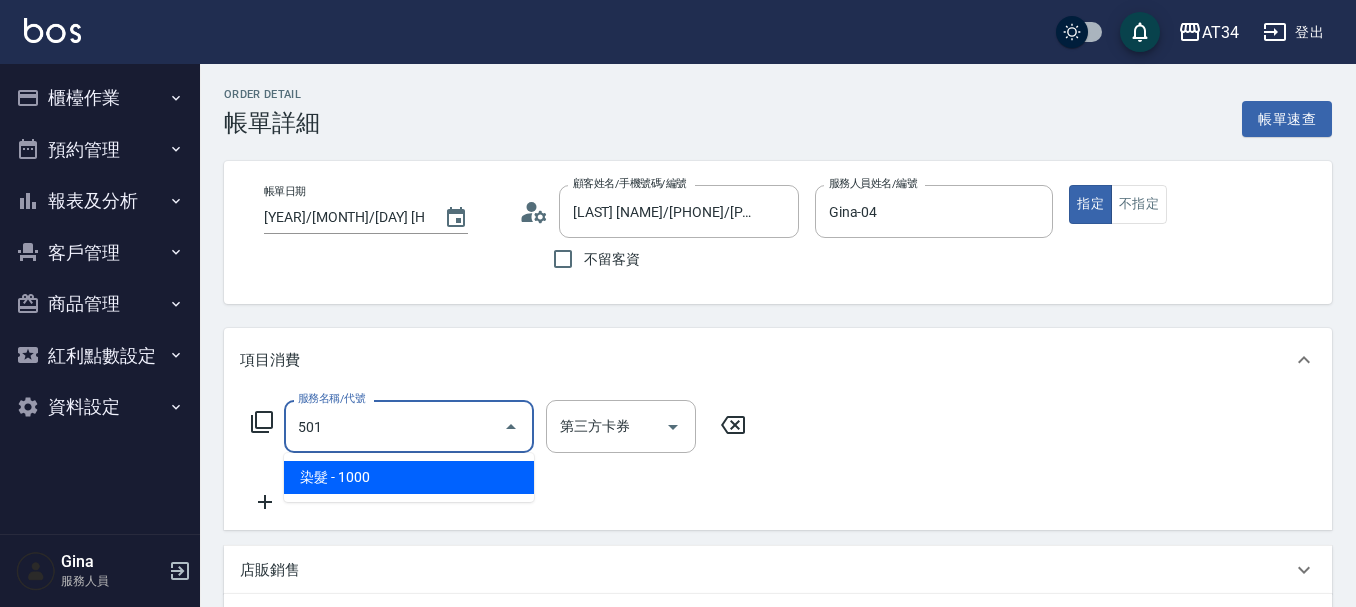 type on "100" 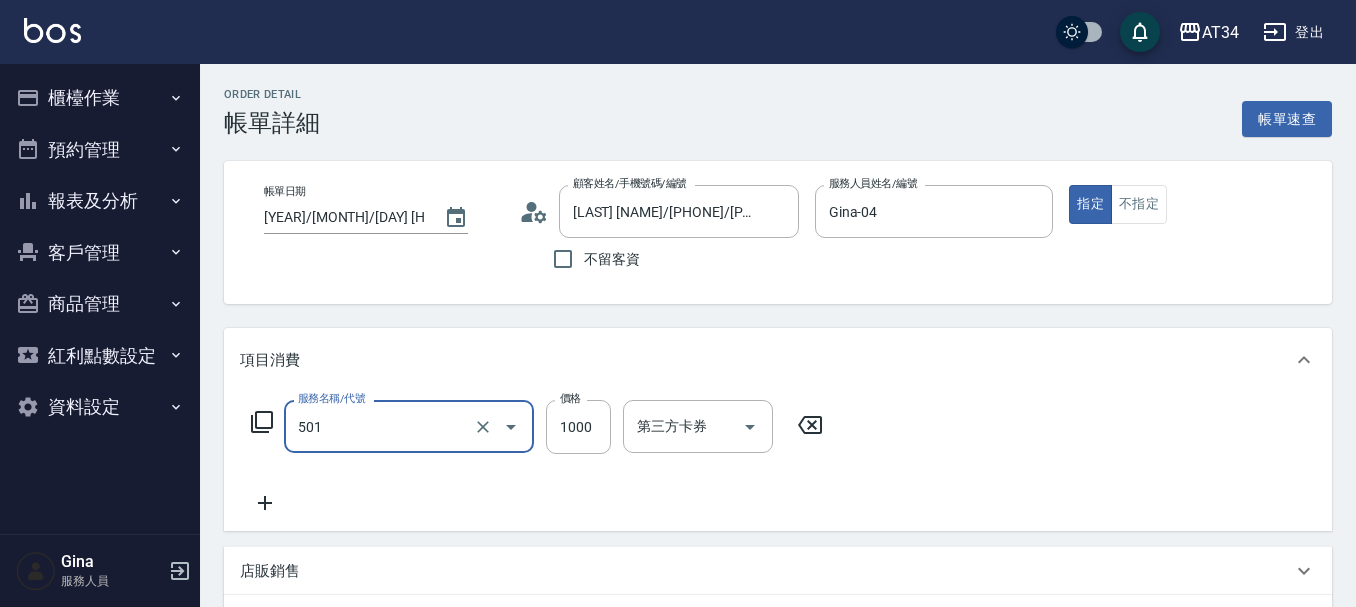 type on "染髮(501)" 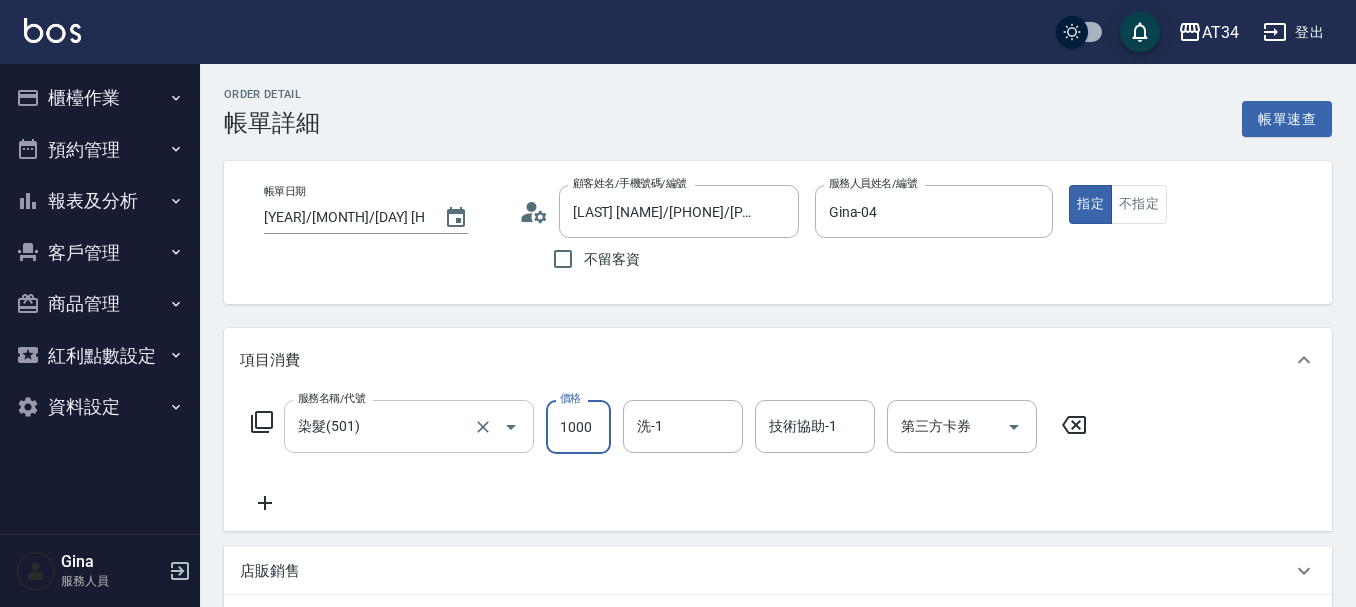 type on "2" 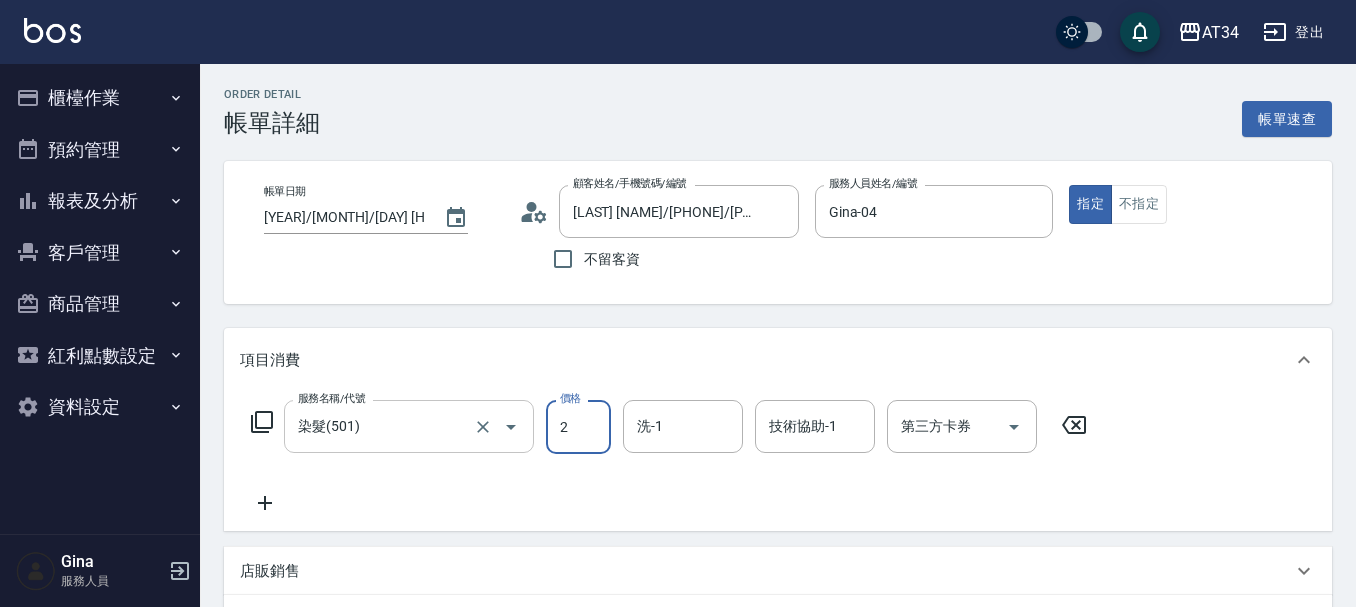 type on "0" 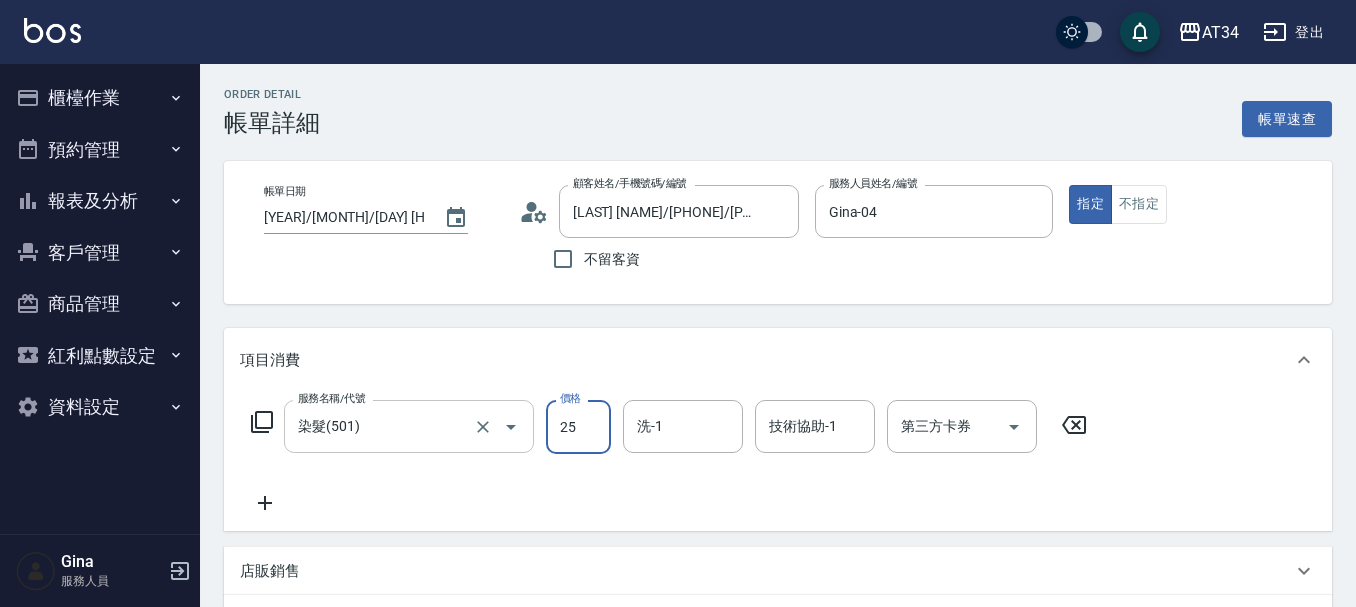 type on "250" 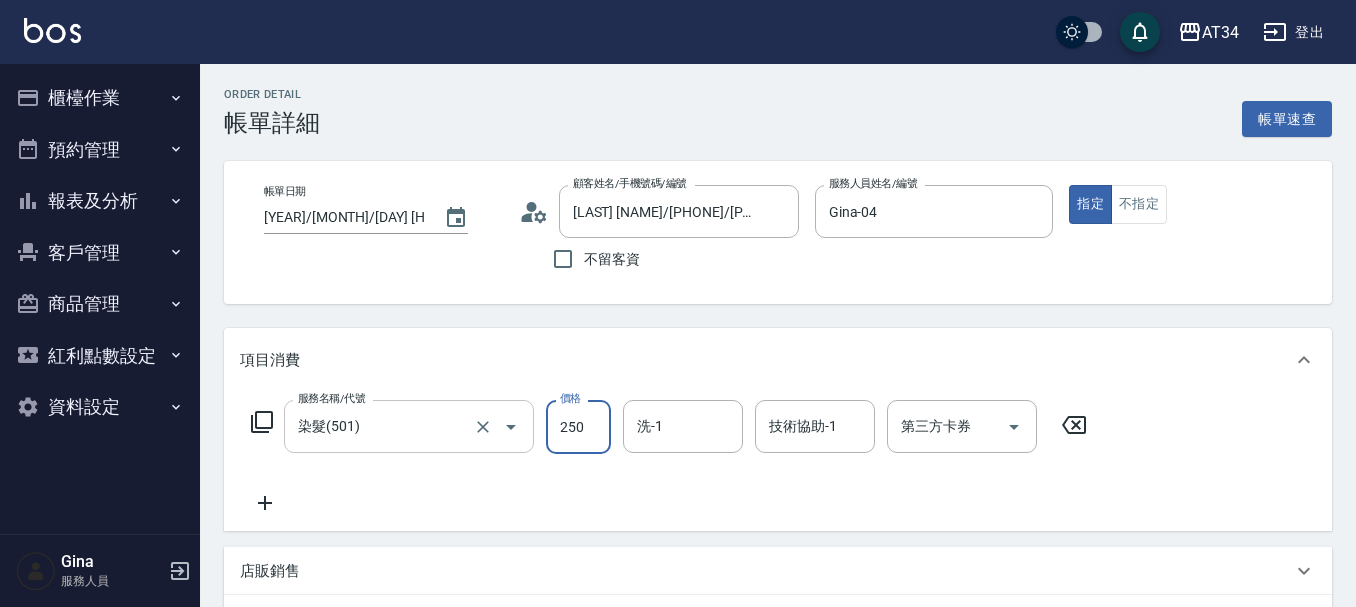 type on "250" 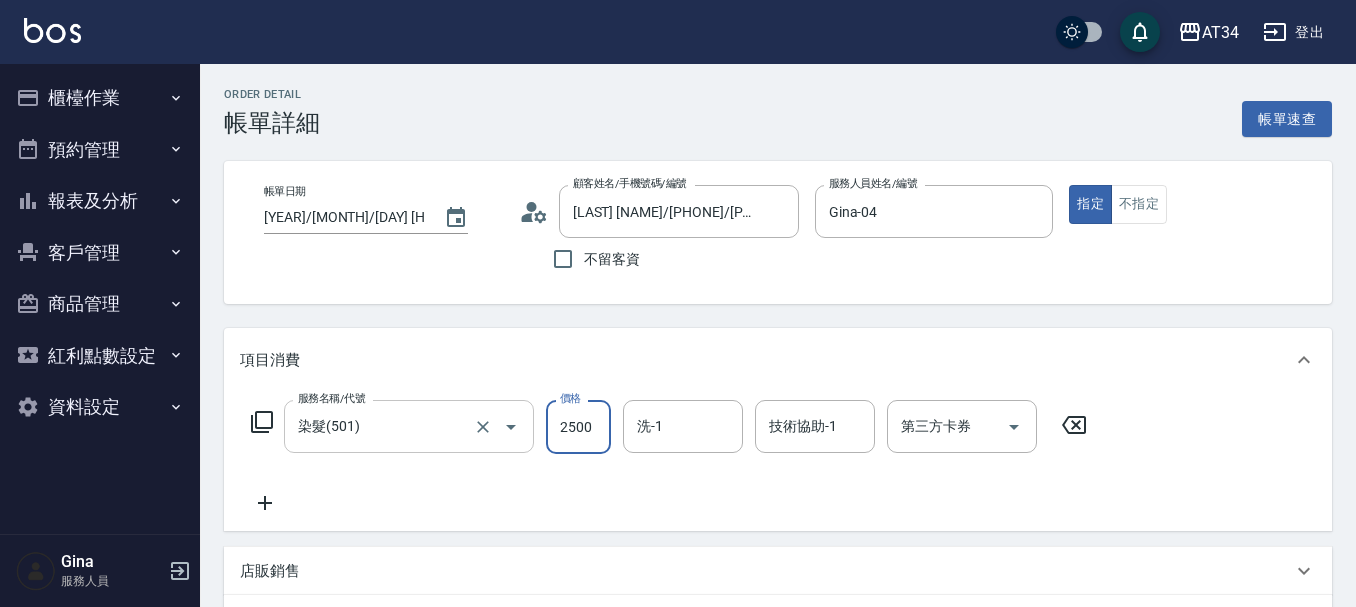 type on "2500" 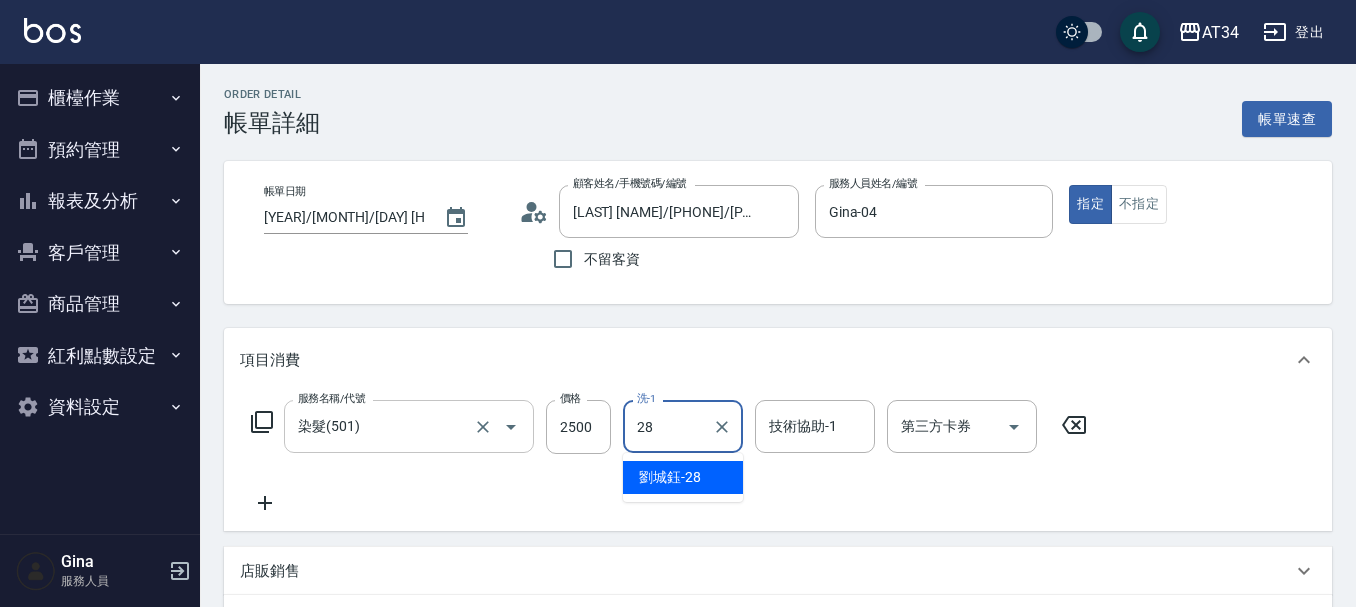 type on "劉城鈺-28" 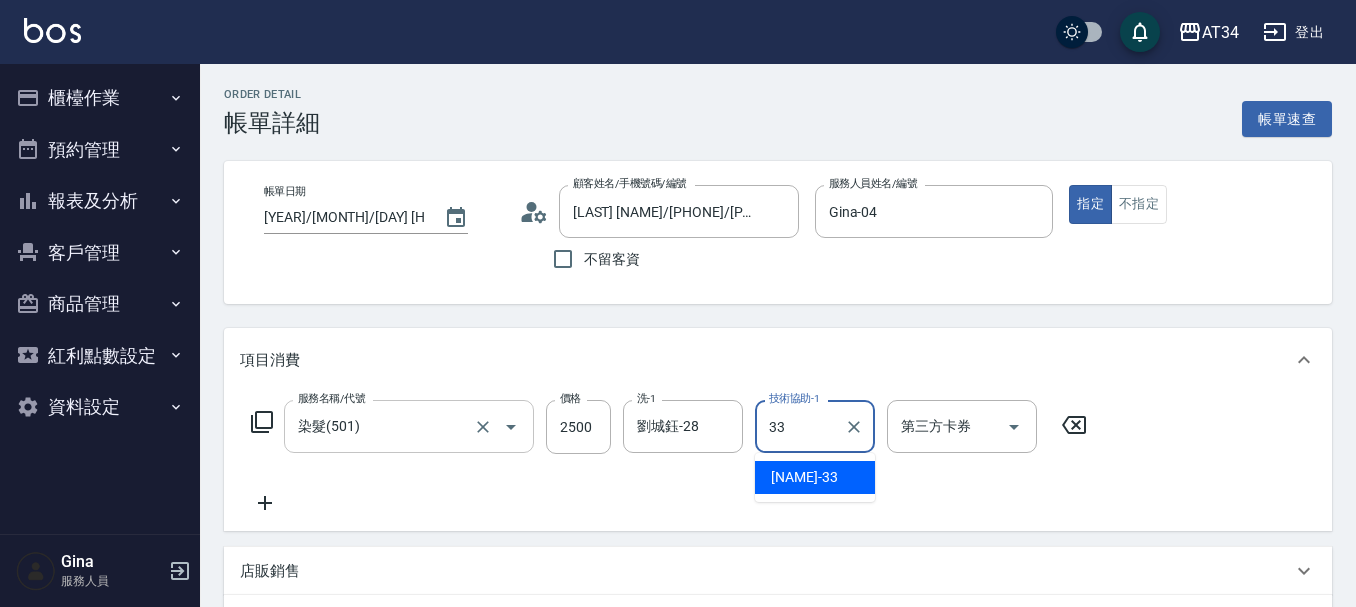 type on "IVY-33" 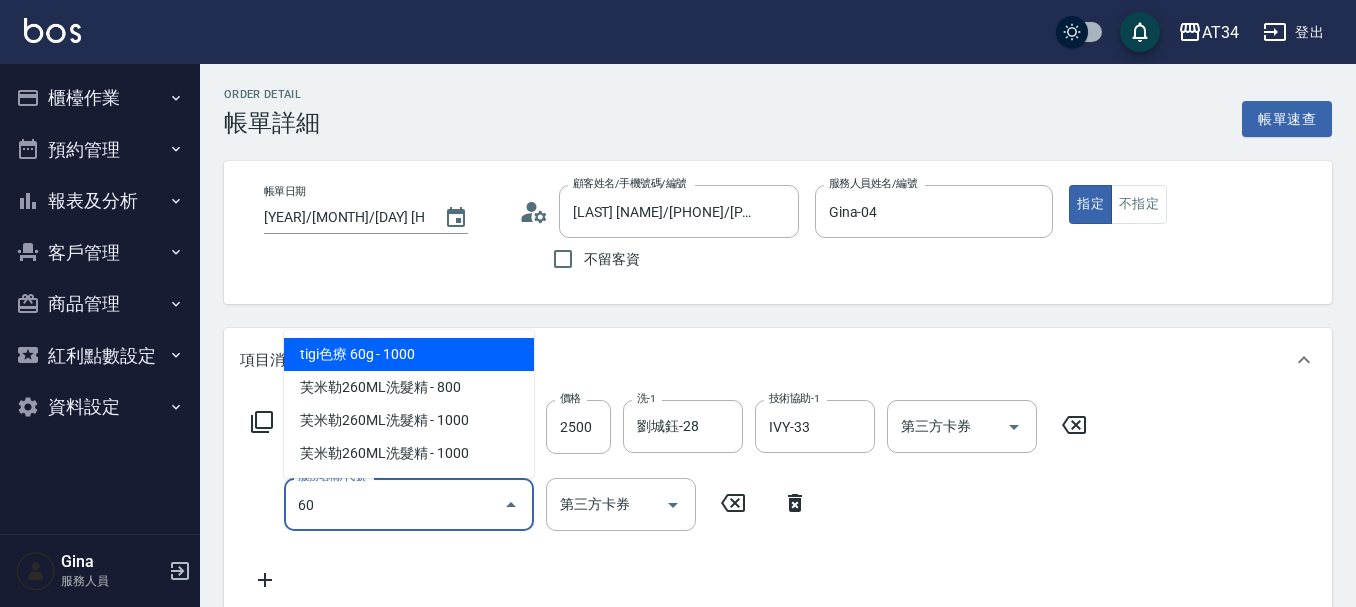 type on "601" 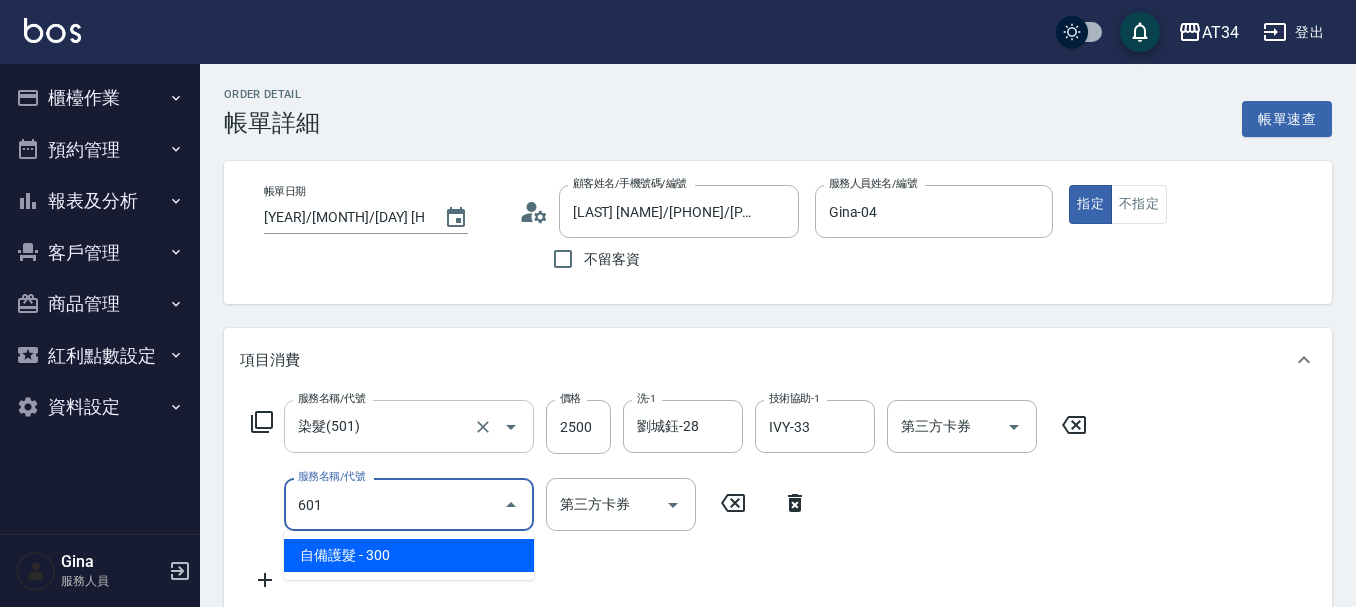 type on "280" 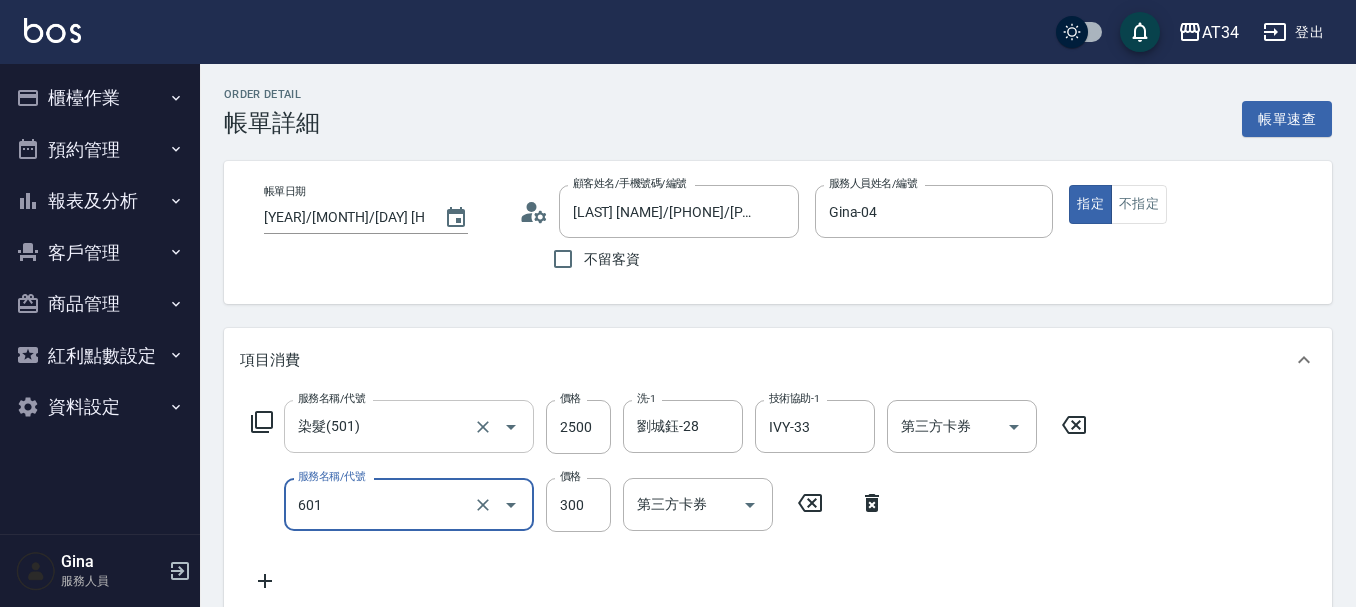 type on "自備護髮(601)" 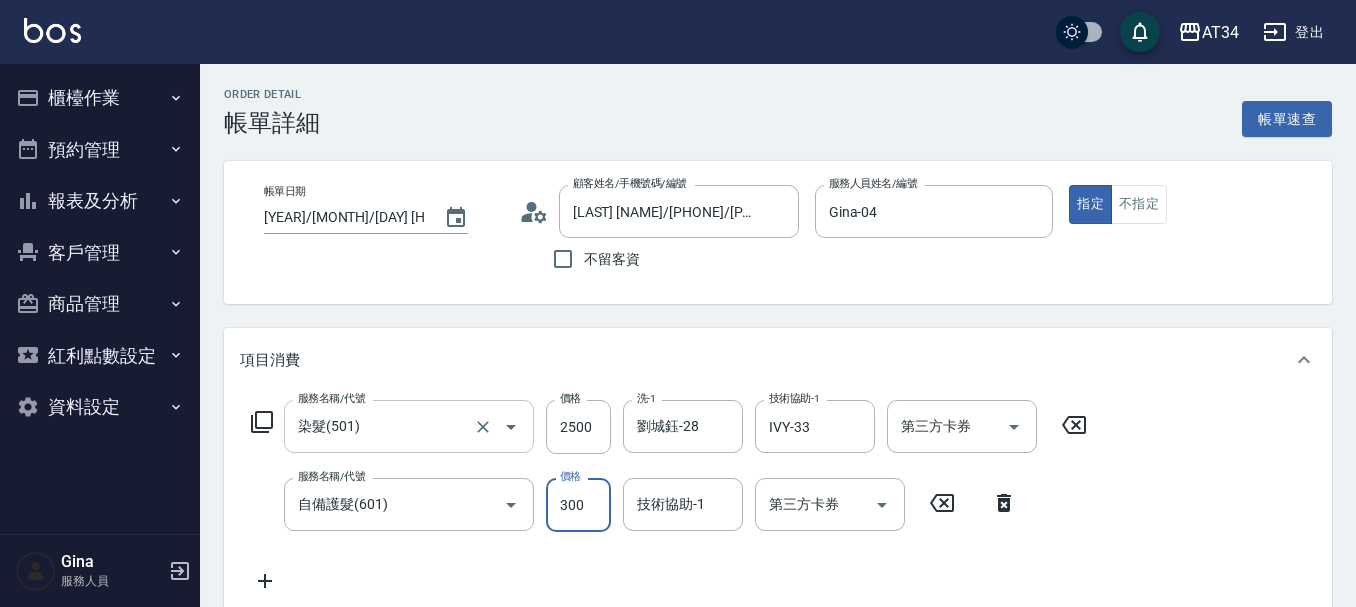type on "3" 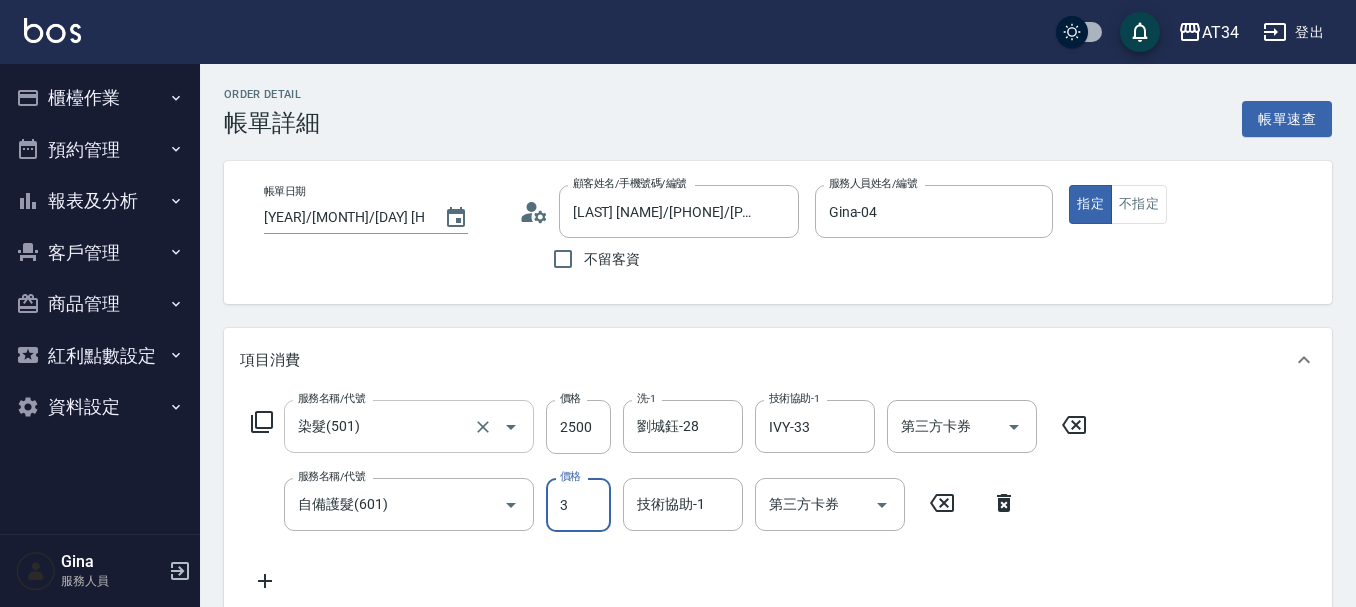 type on "250" 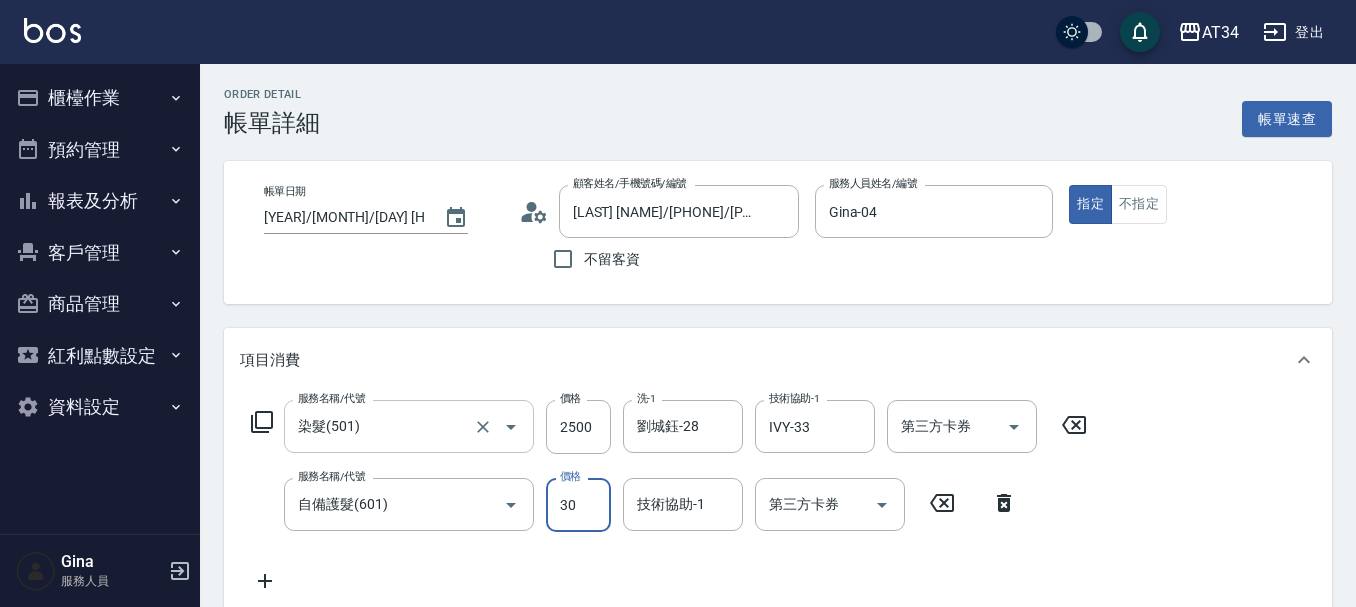 type on "300" 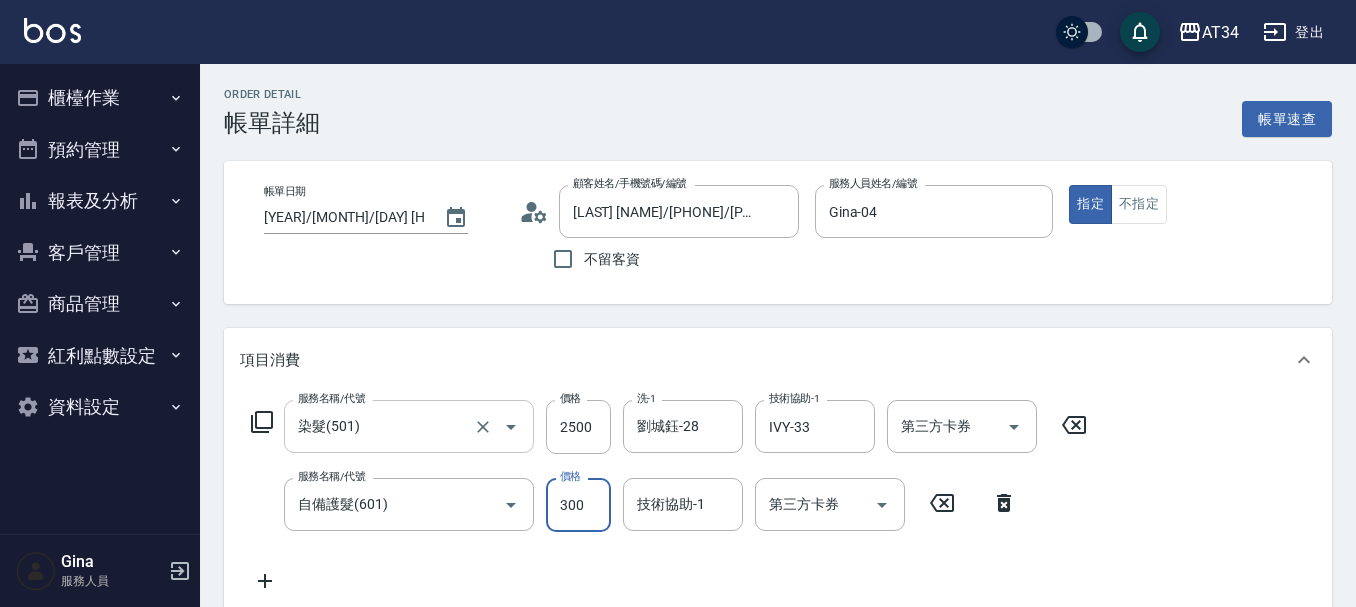 type on "280" 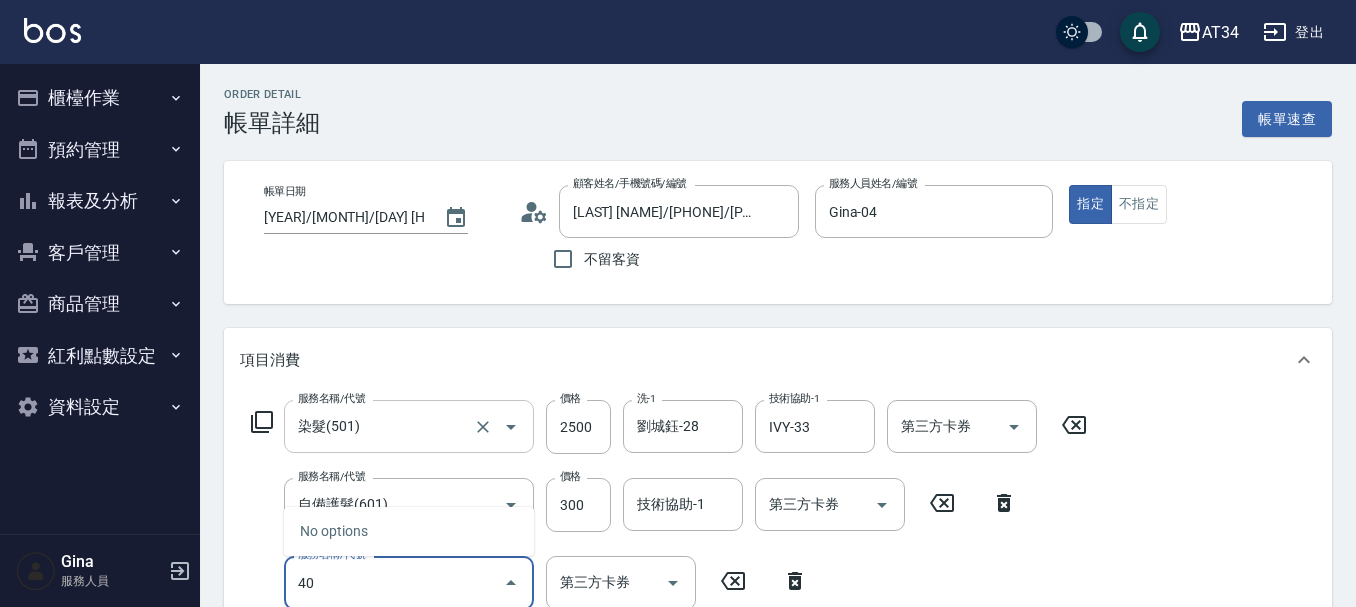 type on "401" 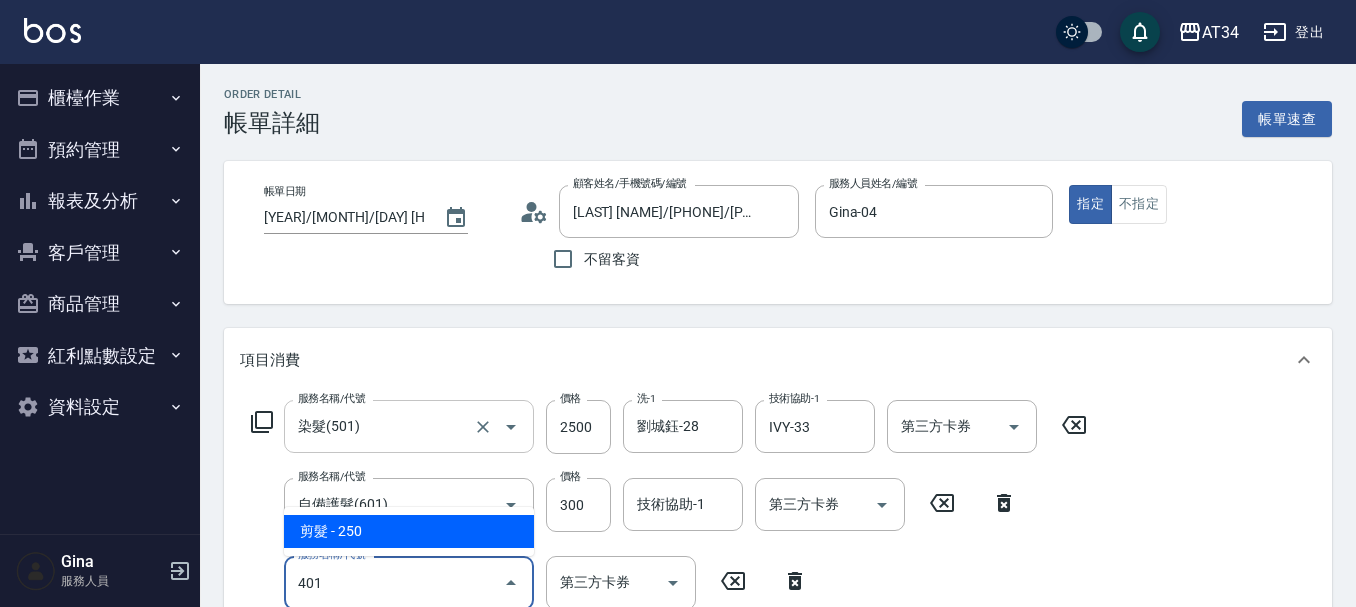 type on "300" 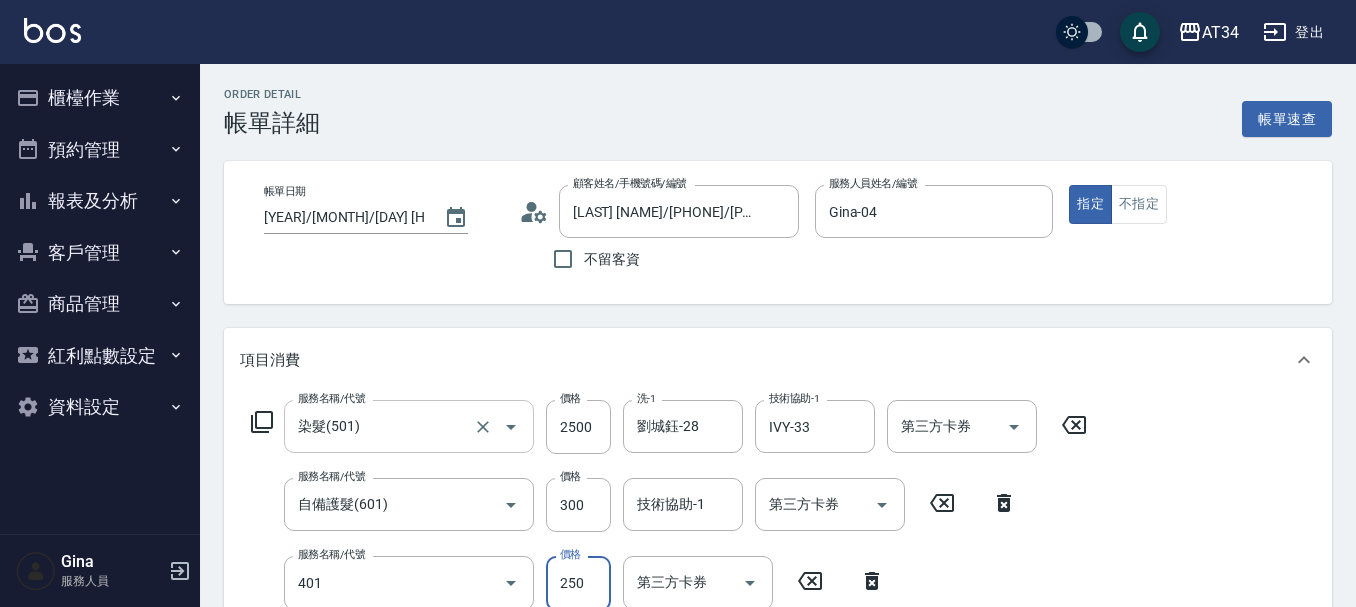 type on "剪髮(401)" 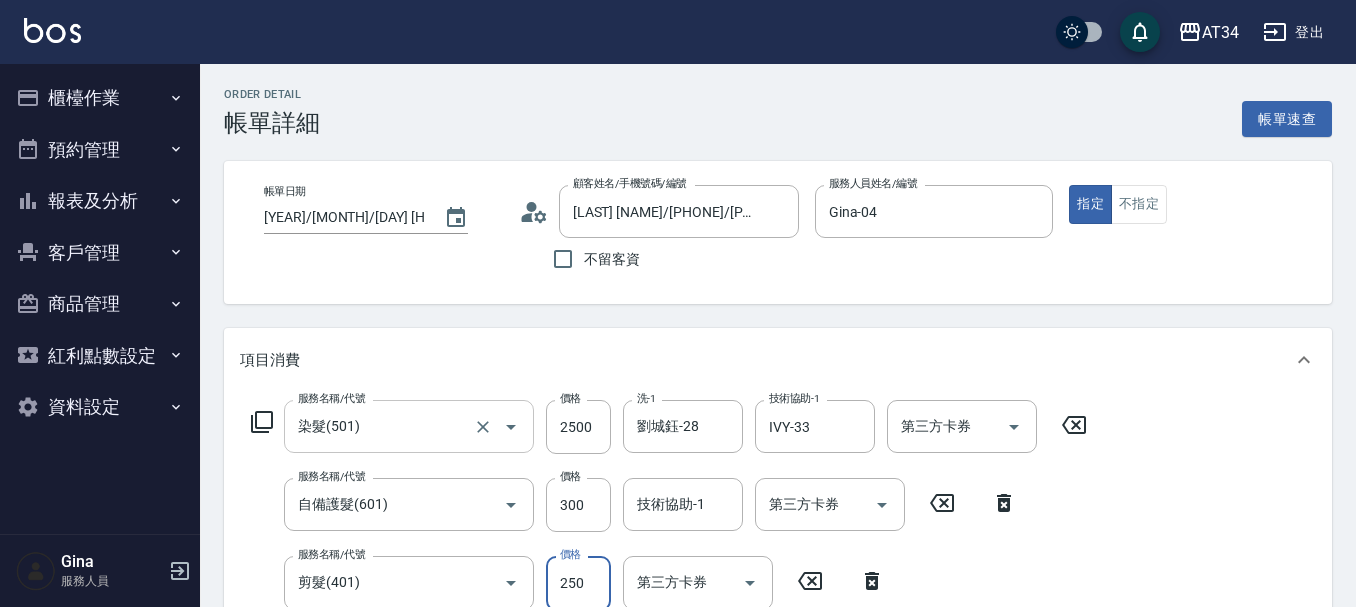 scroll, scrollTop: 4, scrollLeft: 0, axis: vertical 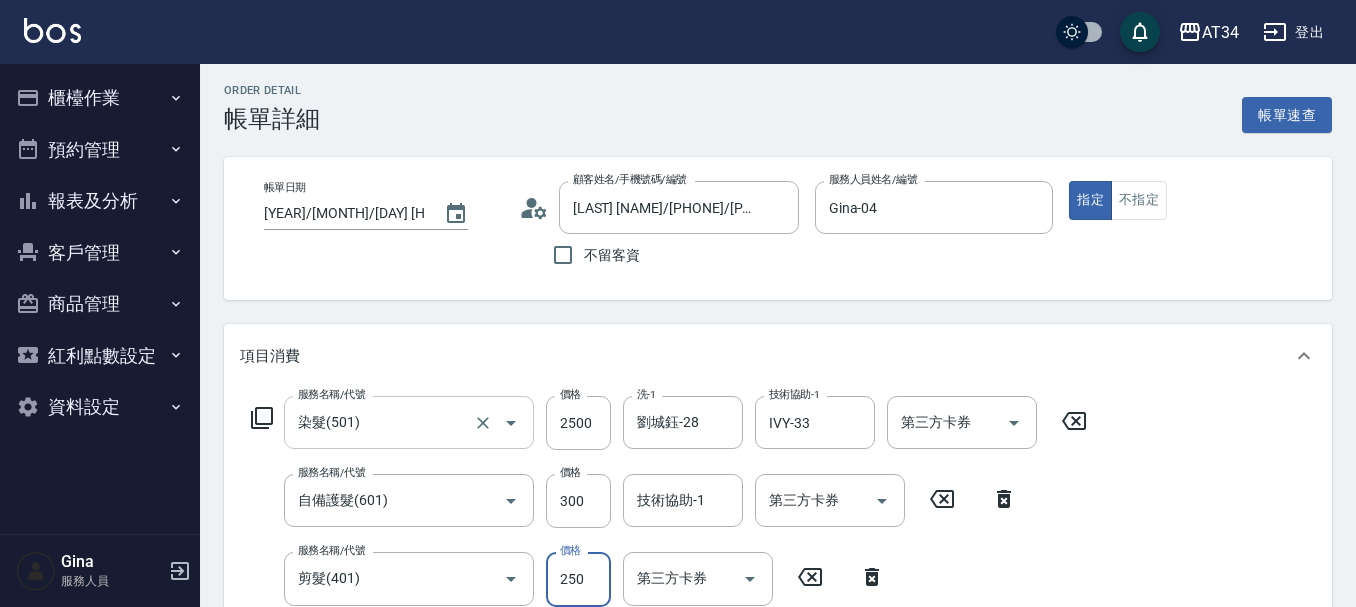 type on "4" 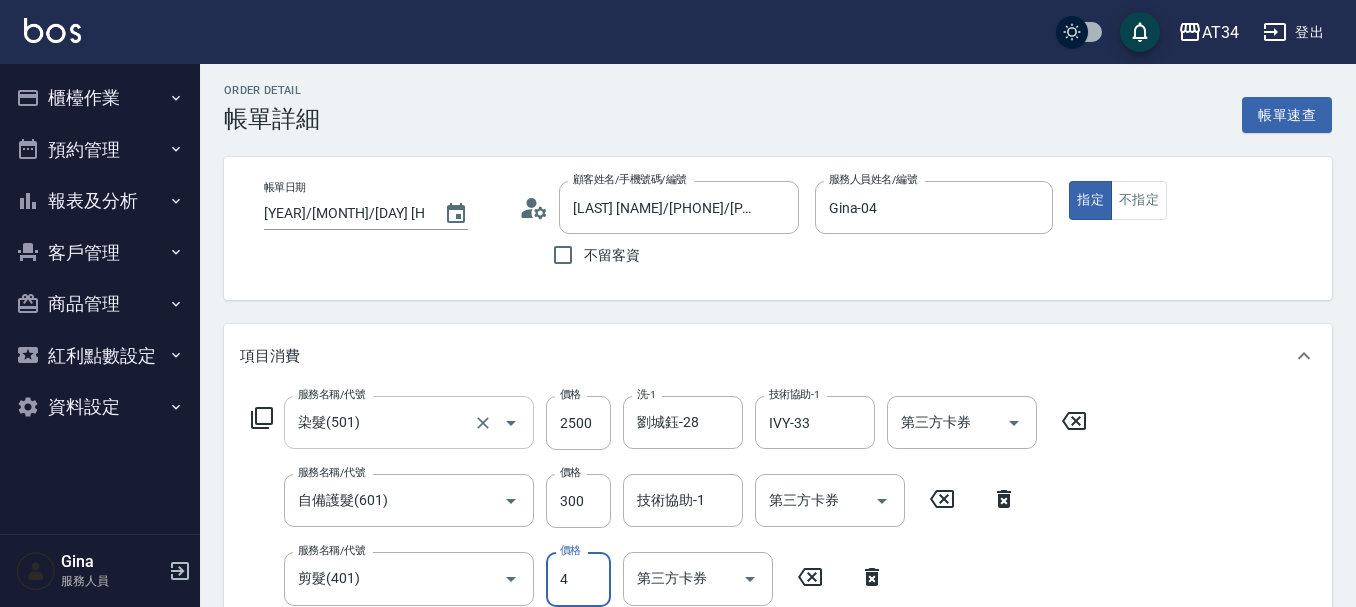 type on "280" 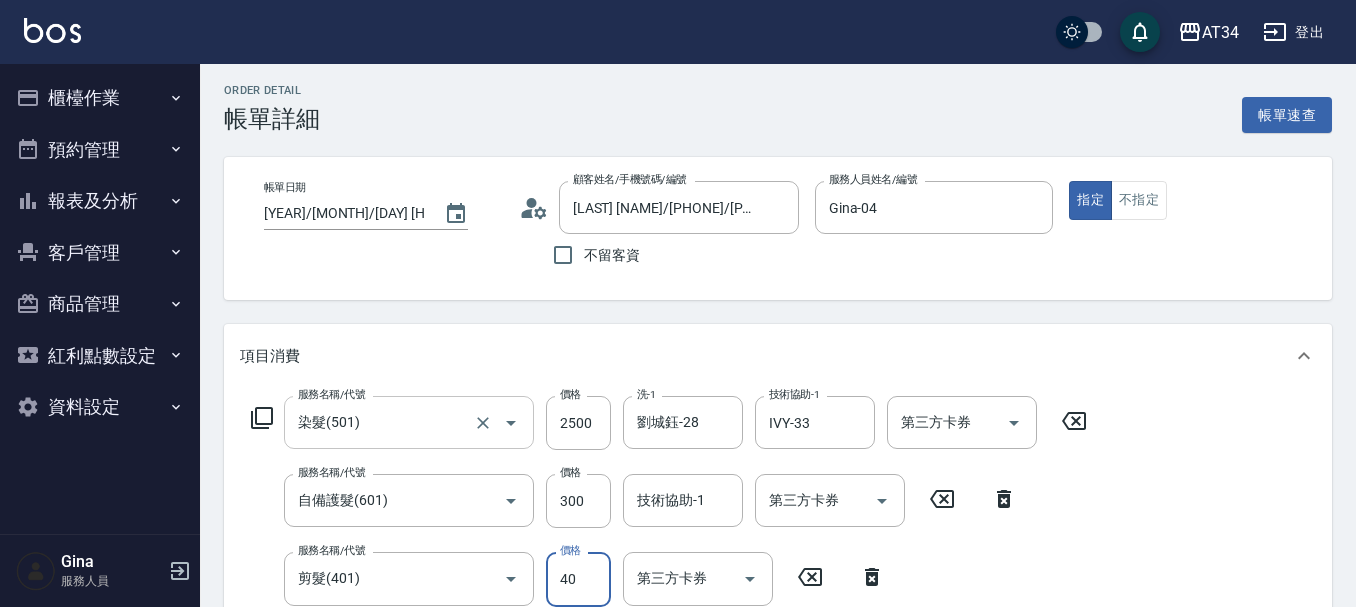 type on "400" 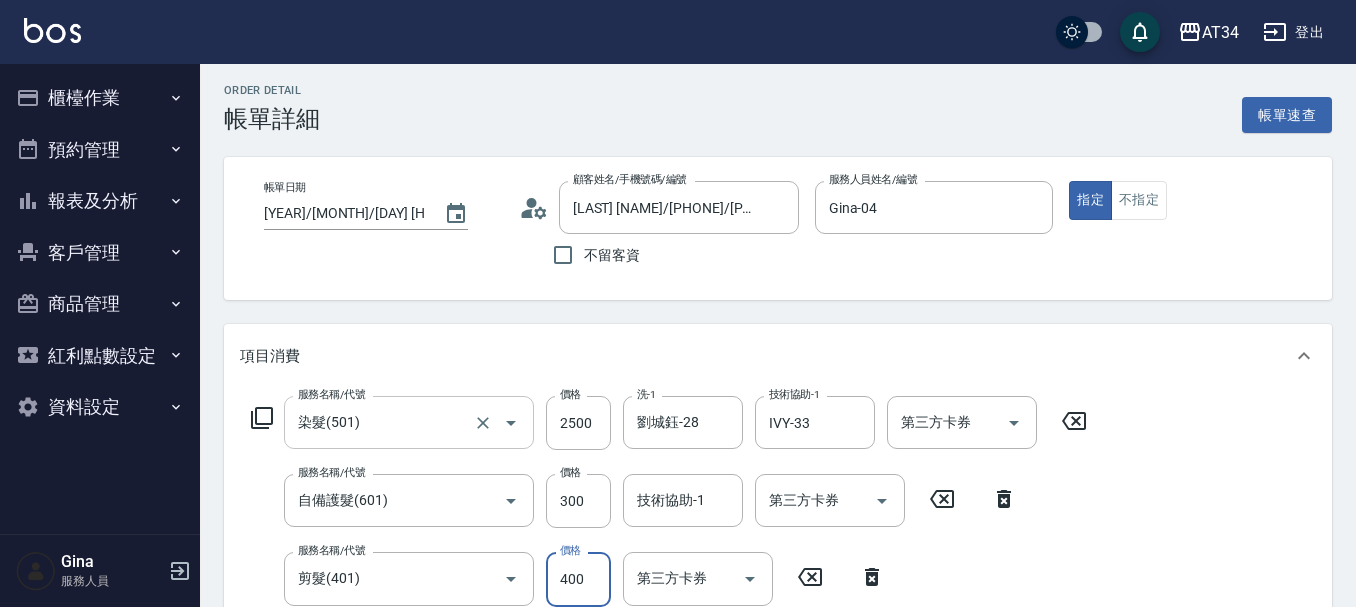 type on "320" 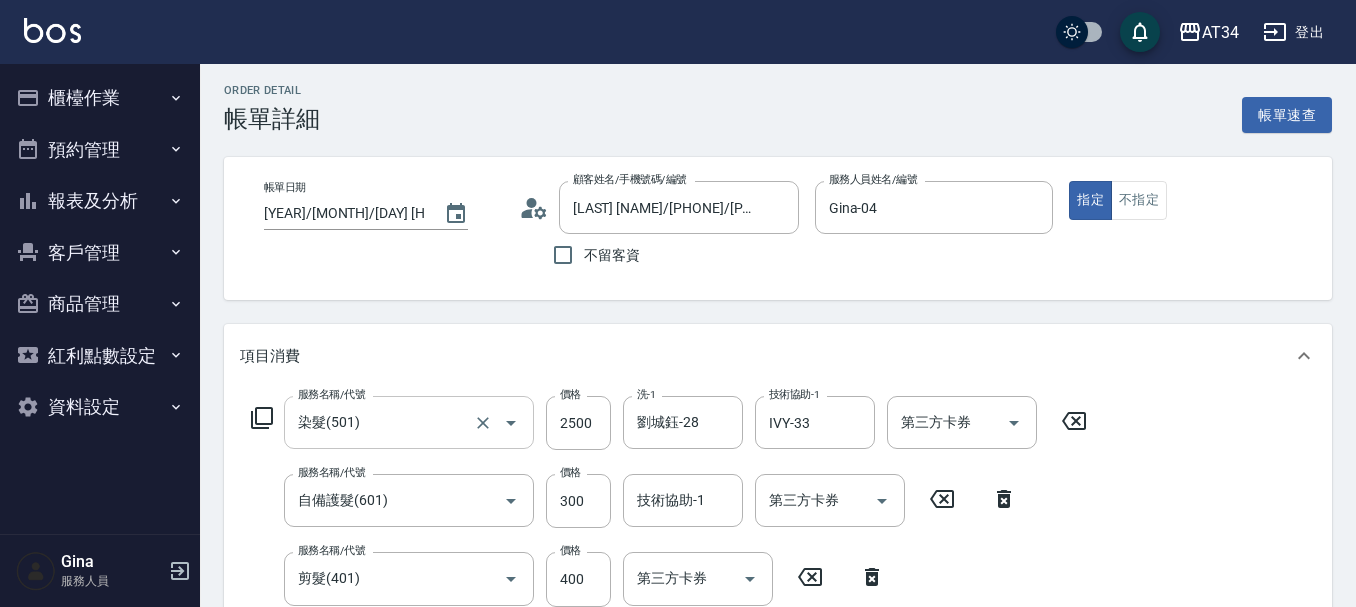 scroll, scrollTop: 358, scrollLeft: 0, axis: vertical 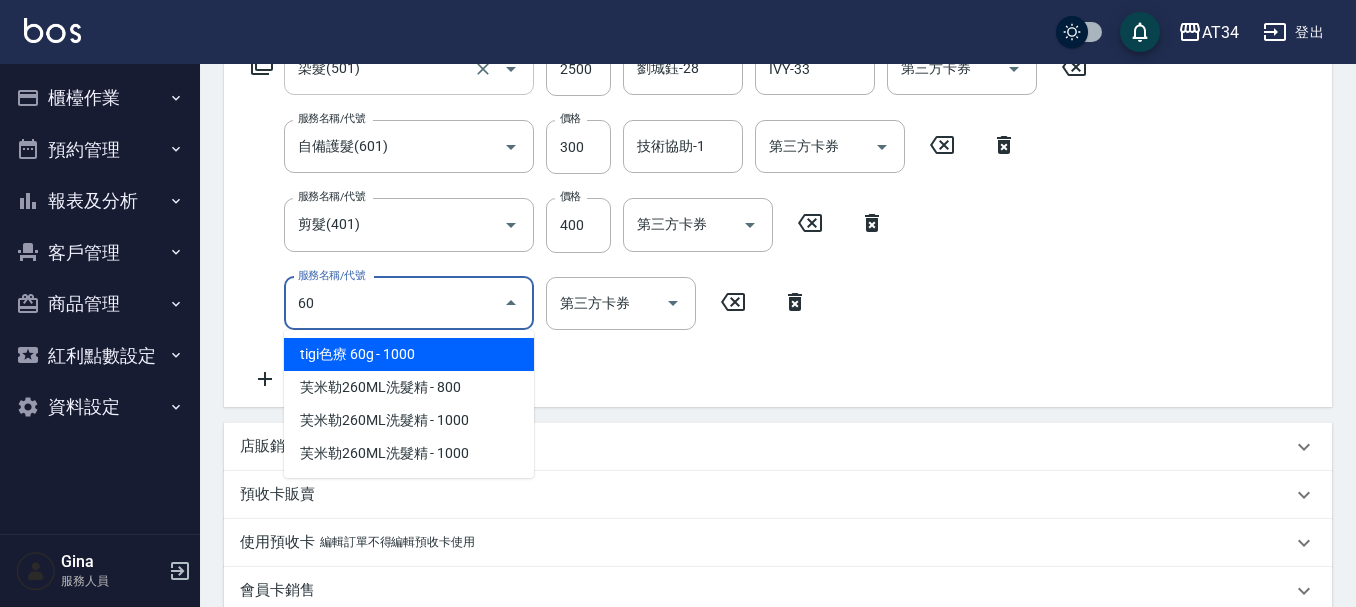 type on "602" 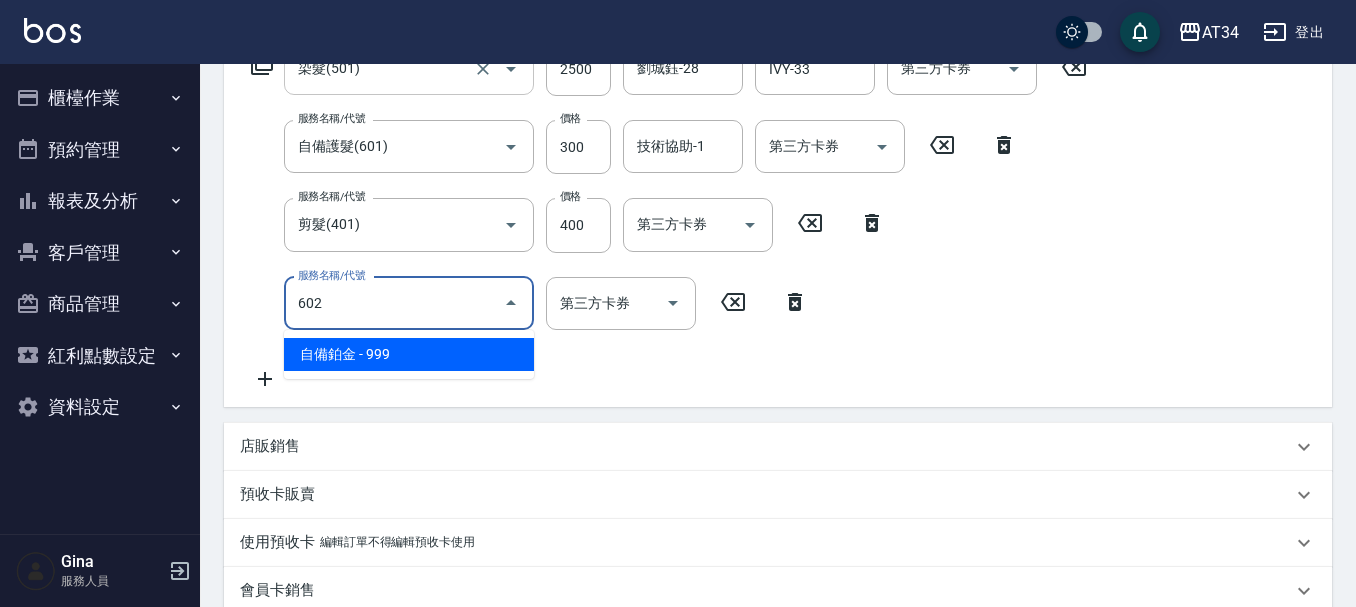 type on "410" 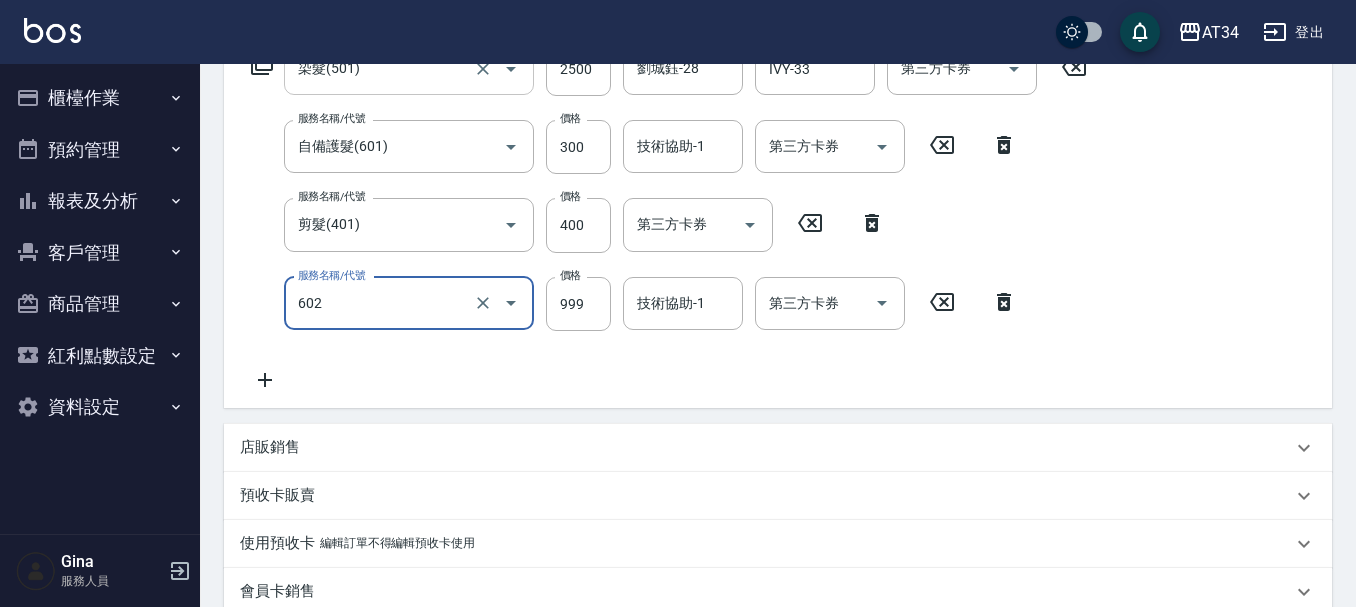 type on "自備鉑金(602)" 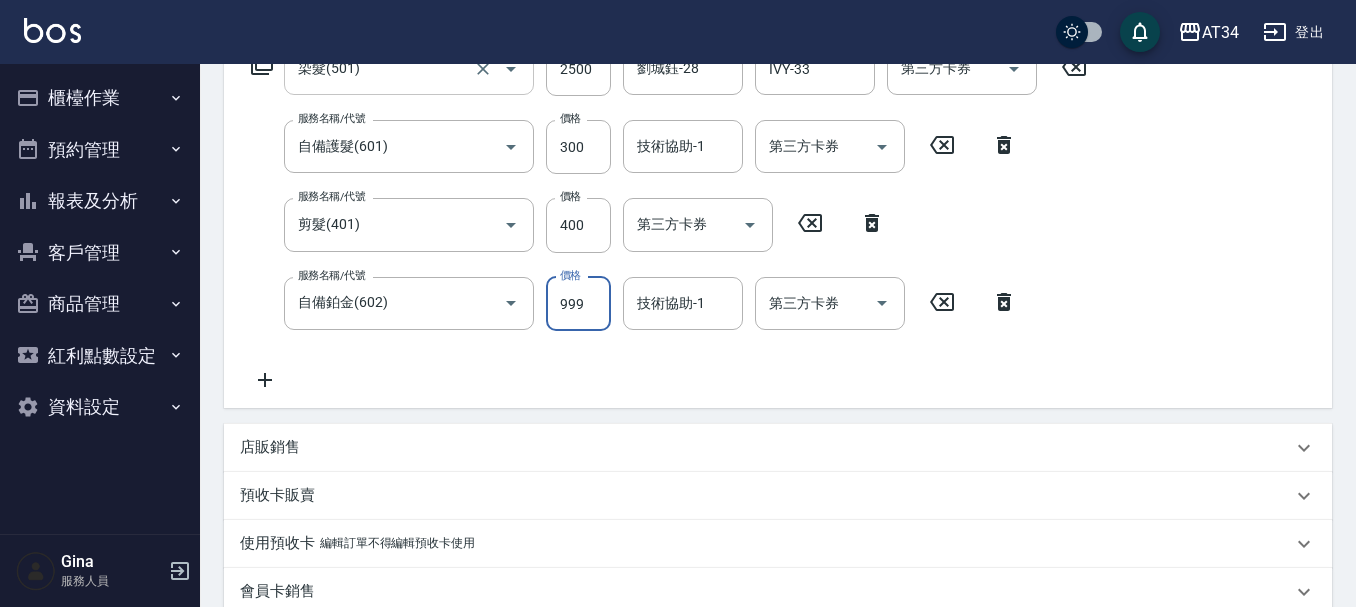 type on "1" 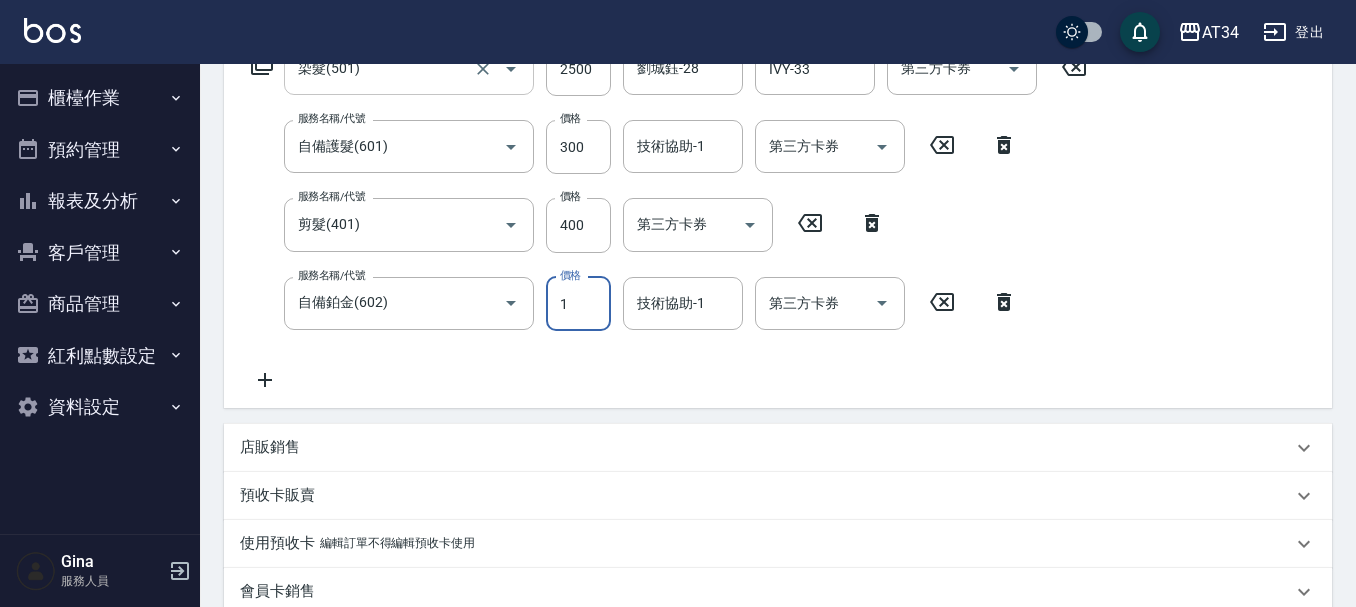 type on "320" 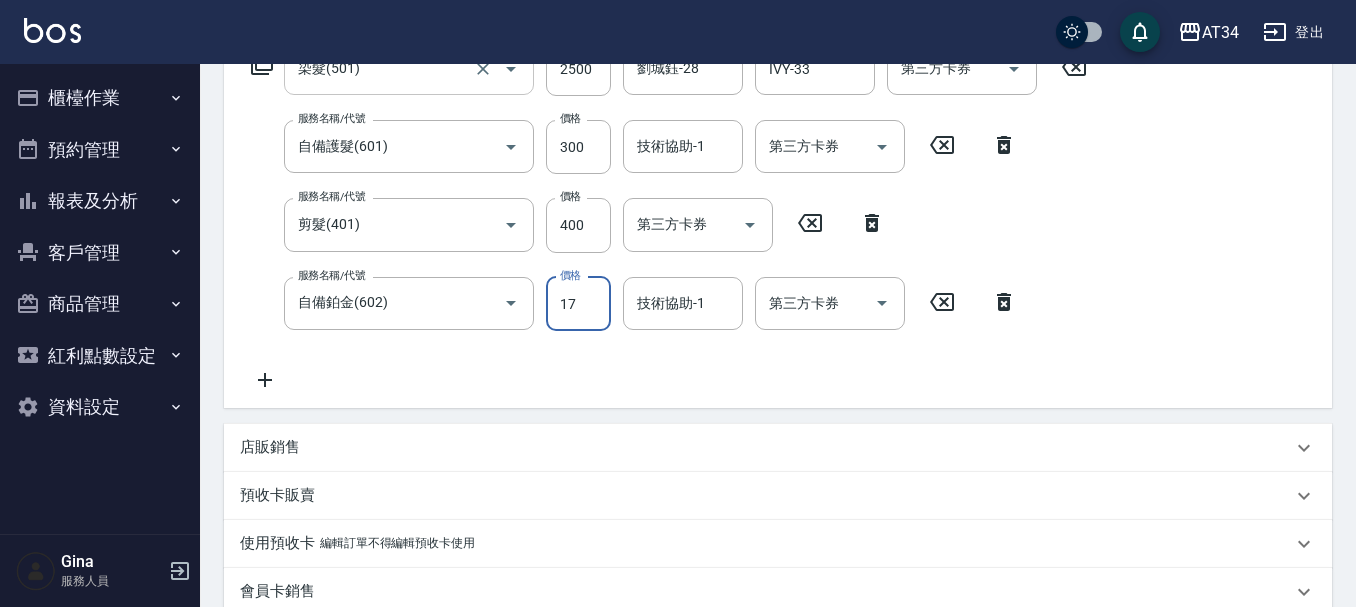 type on "170" 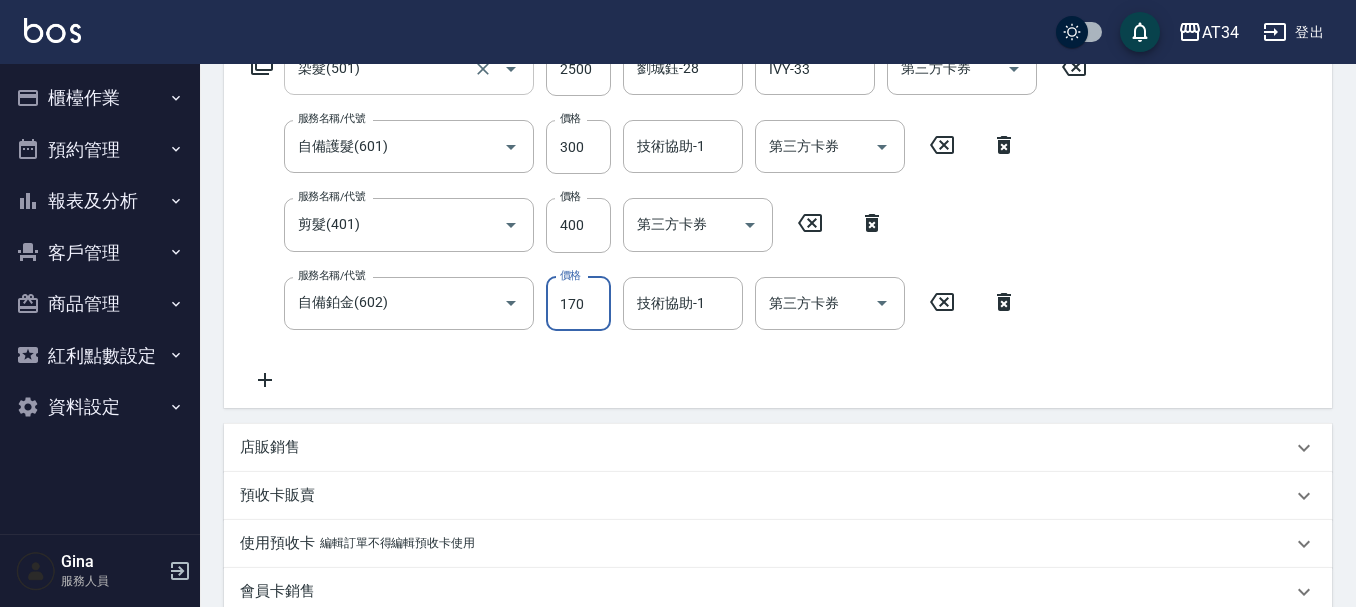 type on "490" 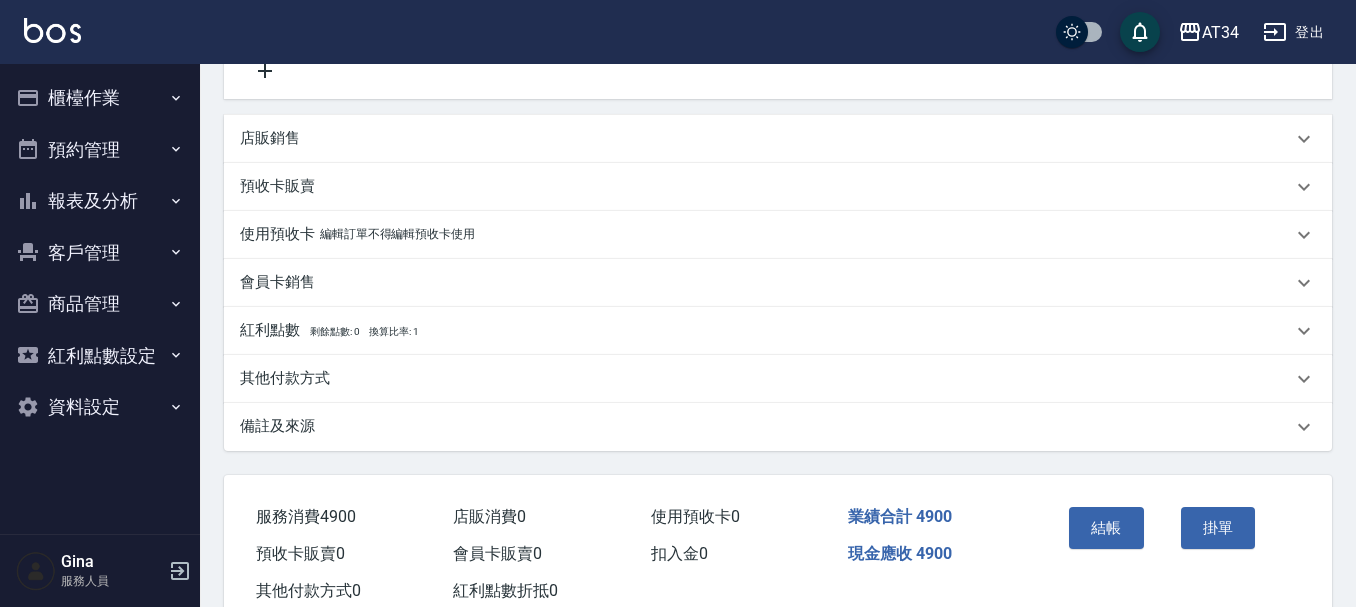 scroll, scrollTop: 727, scrollLeft: 0, axis: vertical 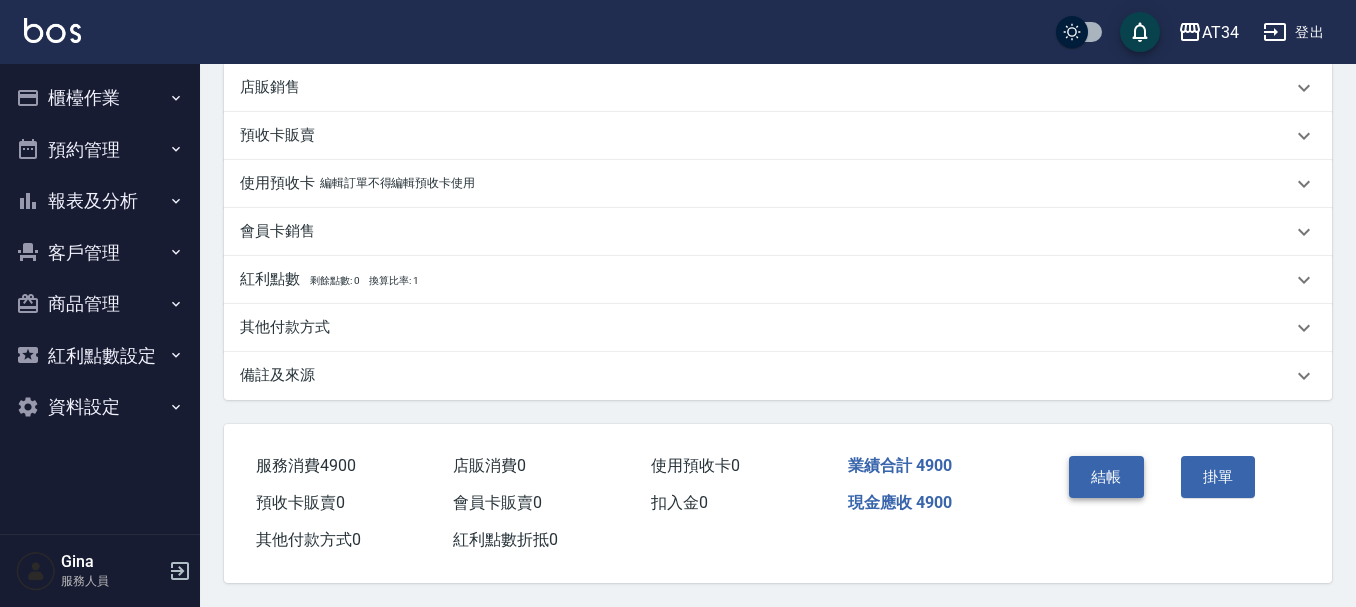 type on "1700" 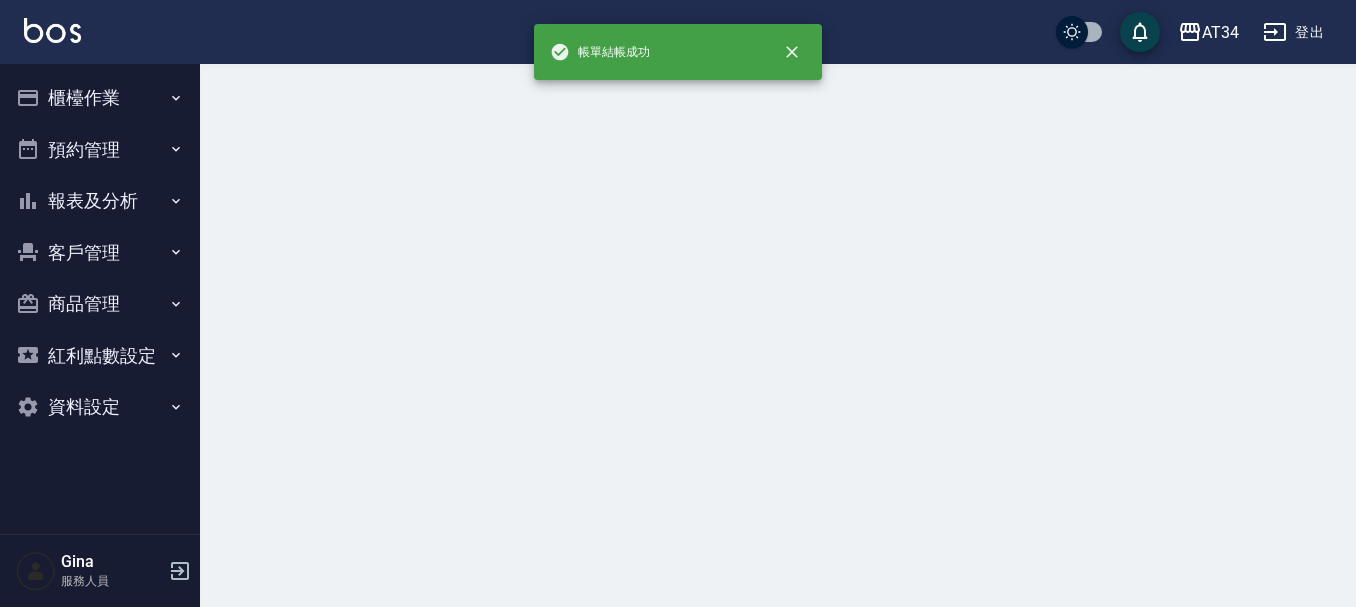 scroll, scrollTop: 0, scrollLeft: 0, axis: both 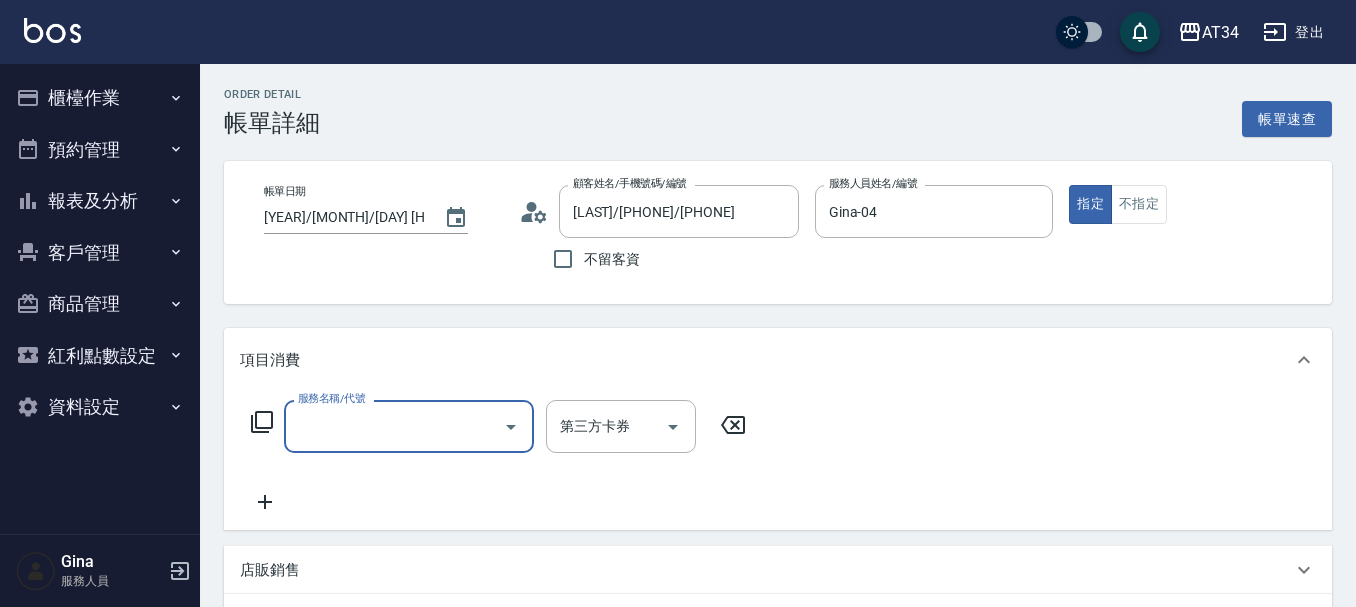 click on "服務名稱/代號" at bounding box center [394, 426] 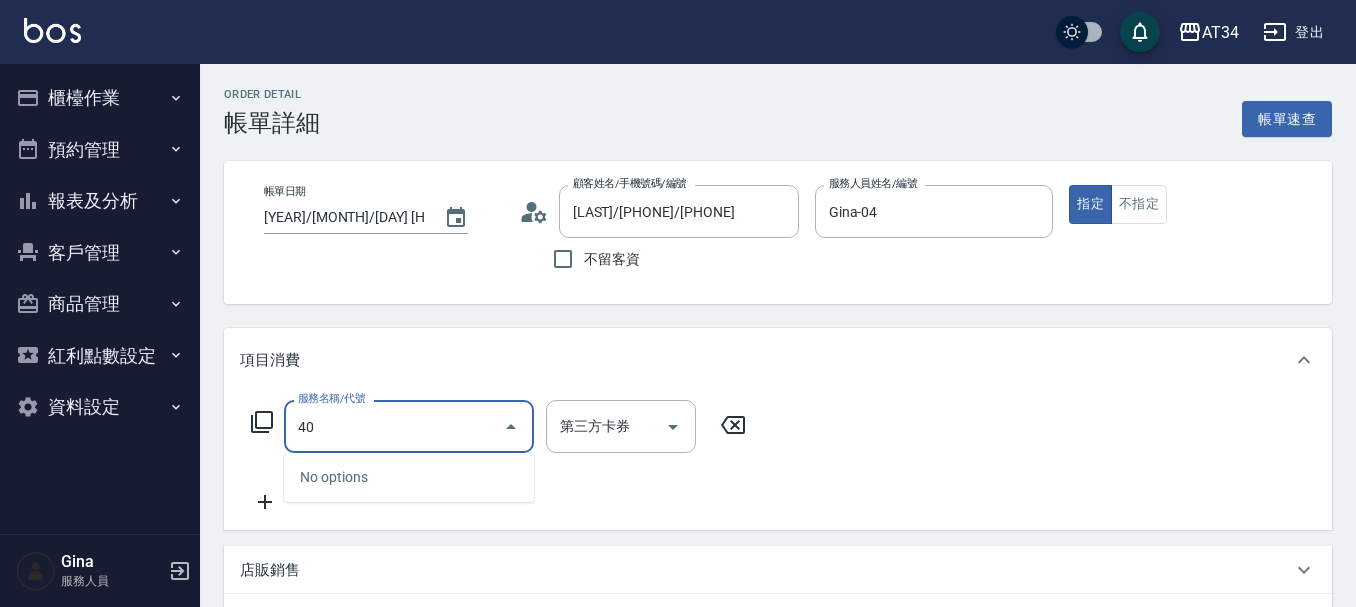 type on "401" 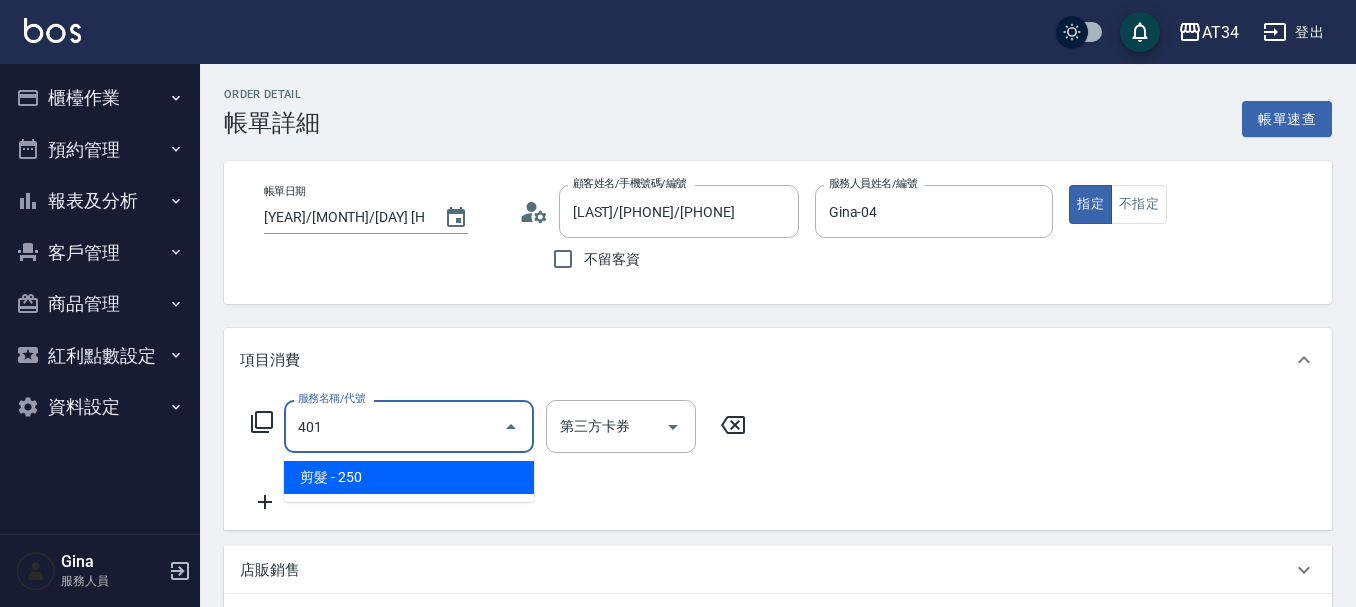 type on "20" 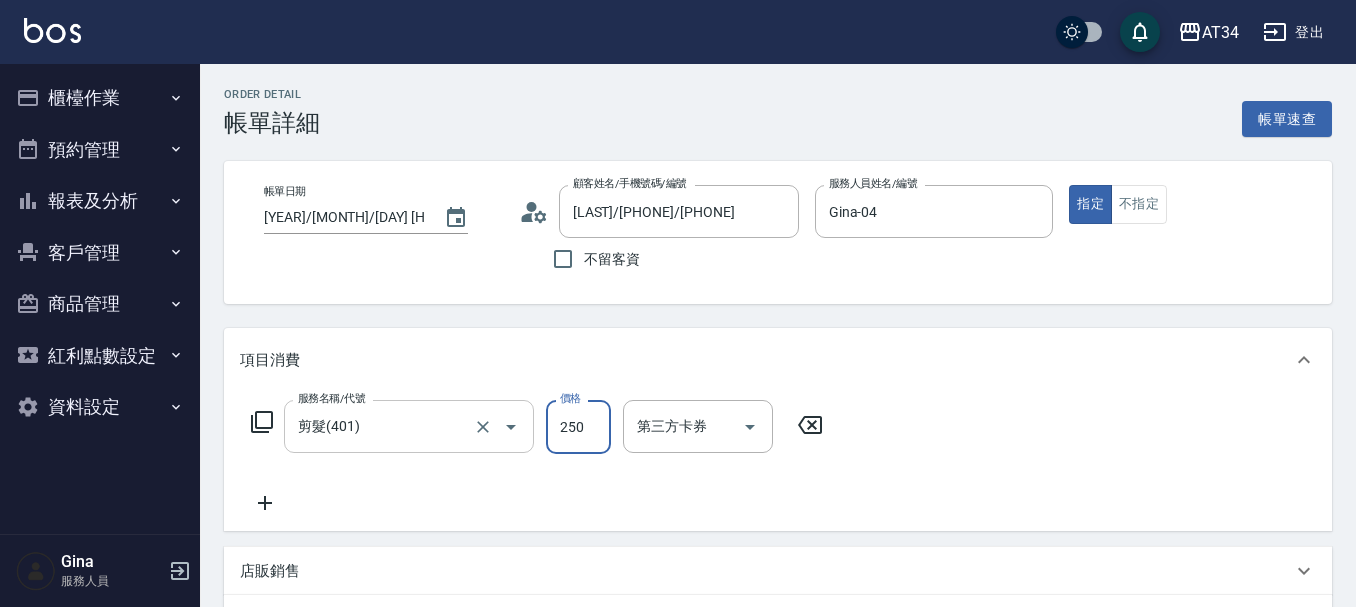 type on "4" 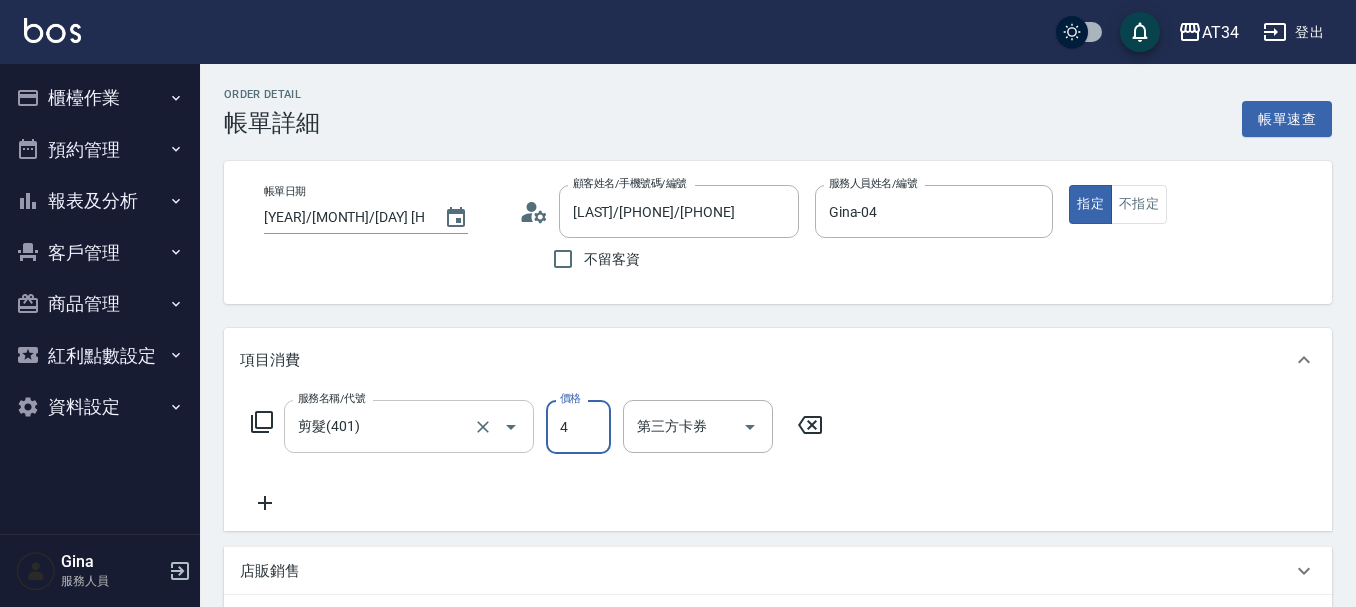 type on "0" 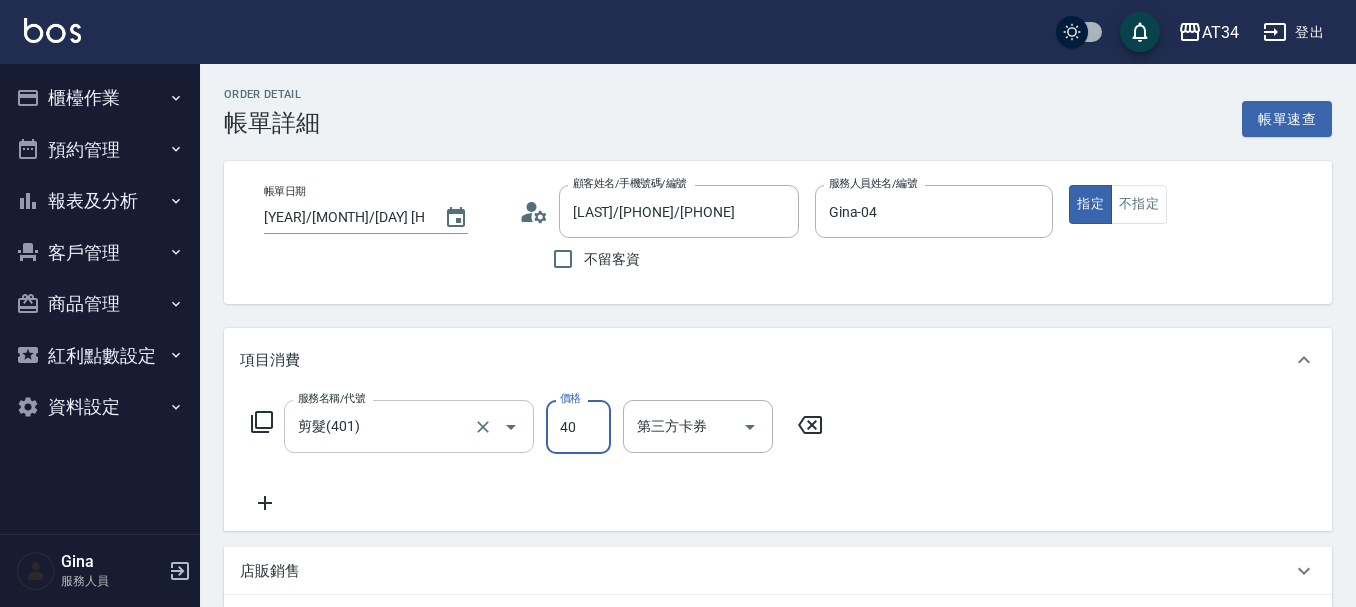 type on "400" 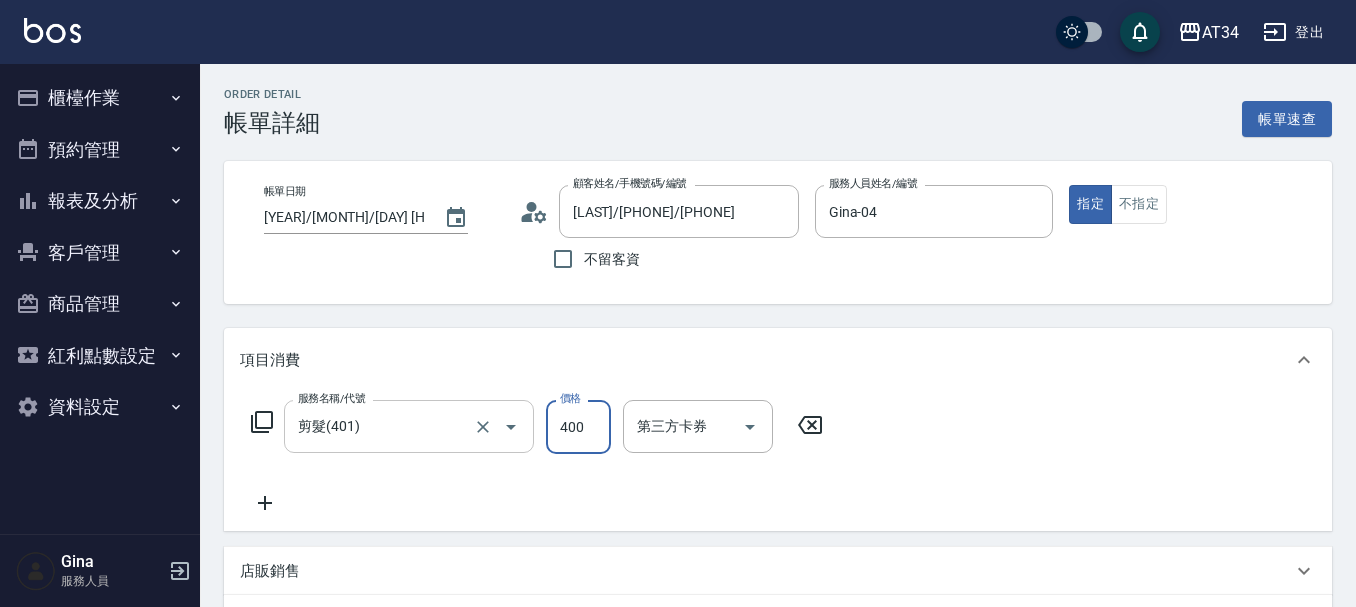 type on "40" 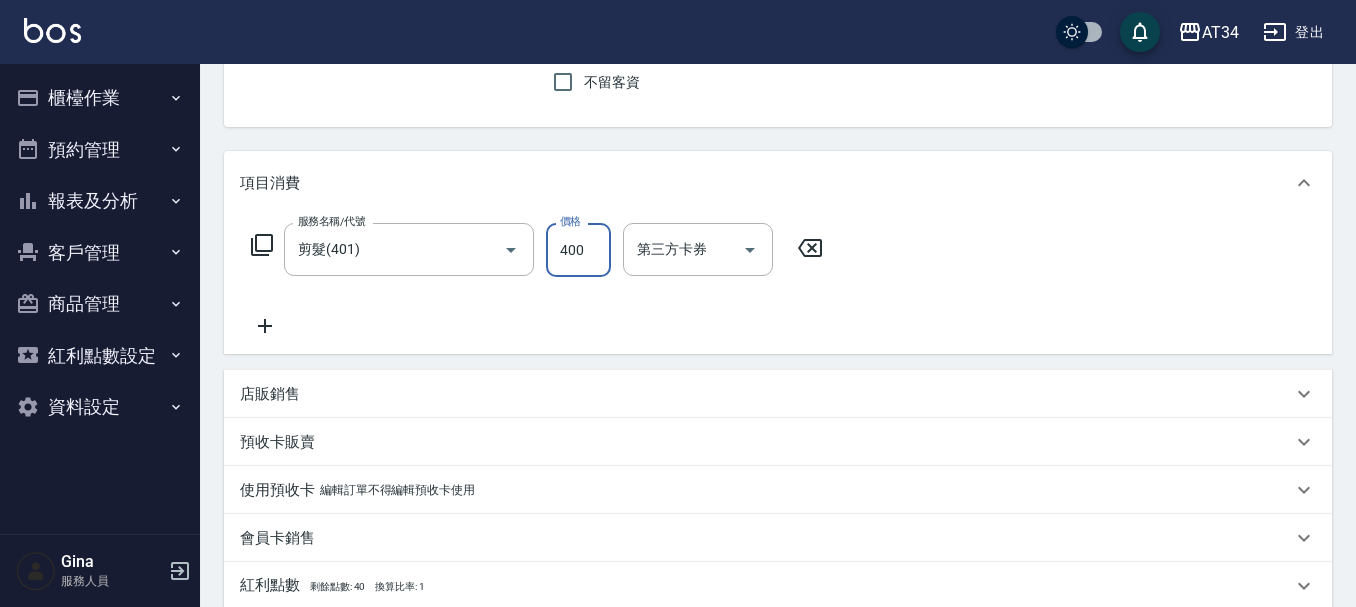 scroll, scrollTop: 492, scrollLeft: 0, axis: vertical 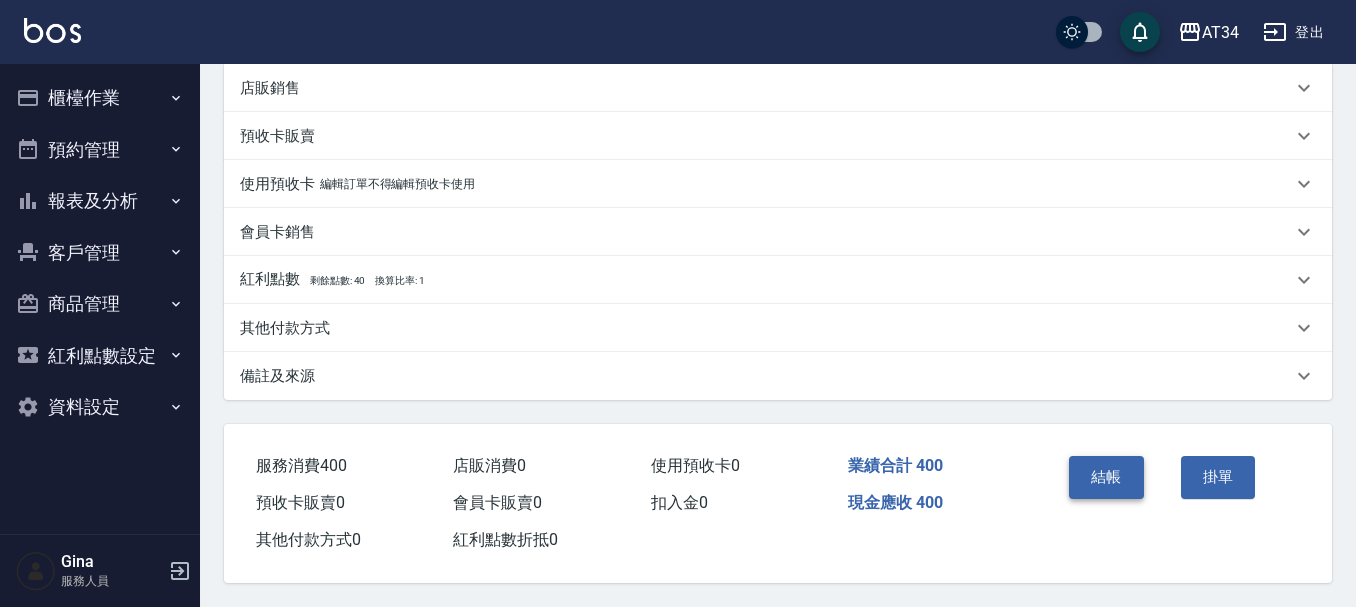 type on "400" 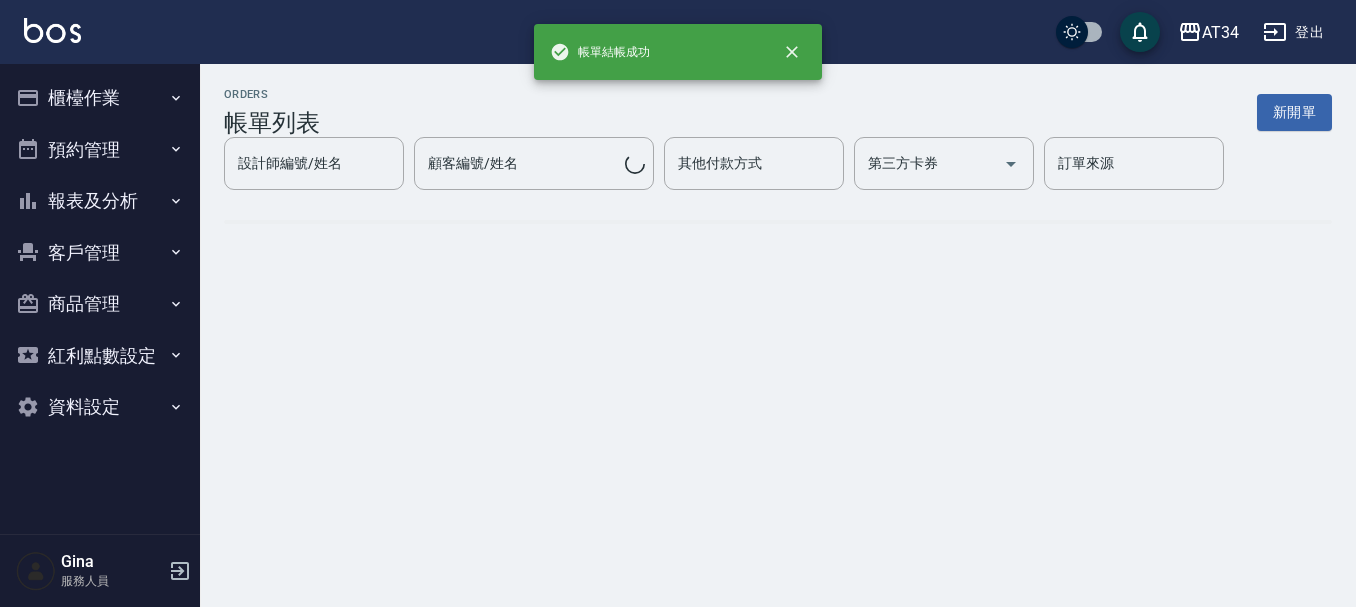 scroll, scrollTop: 0, scrollLeft: 0, axis: both 